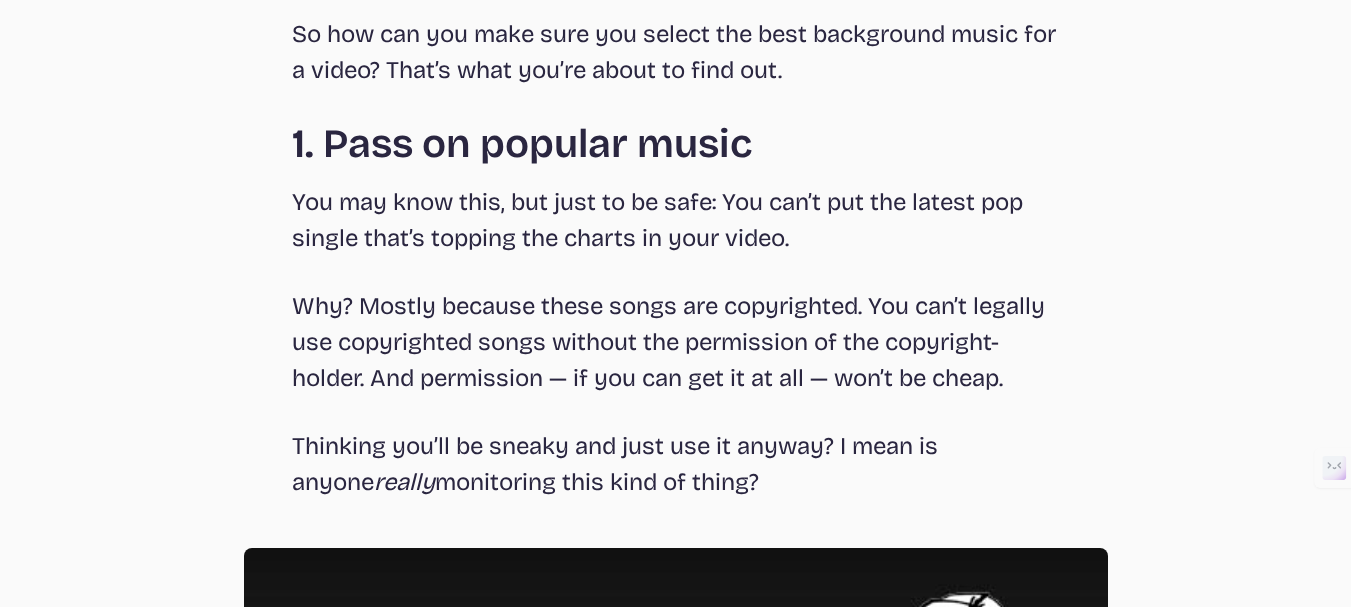 scroll, scrollTop: 1109, scrollLeft: 0, axis: vertical 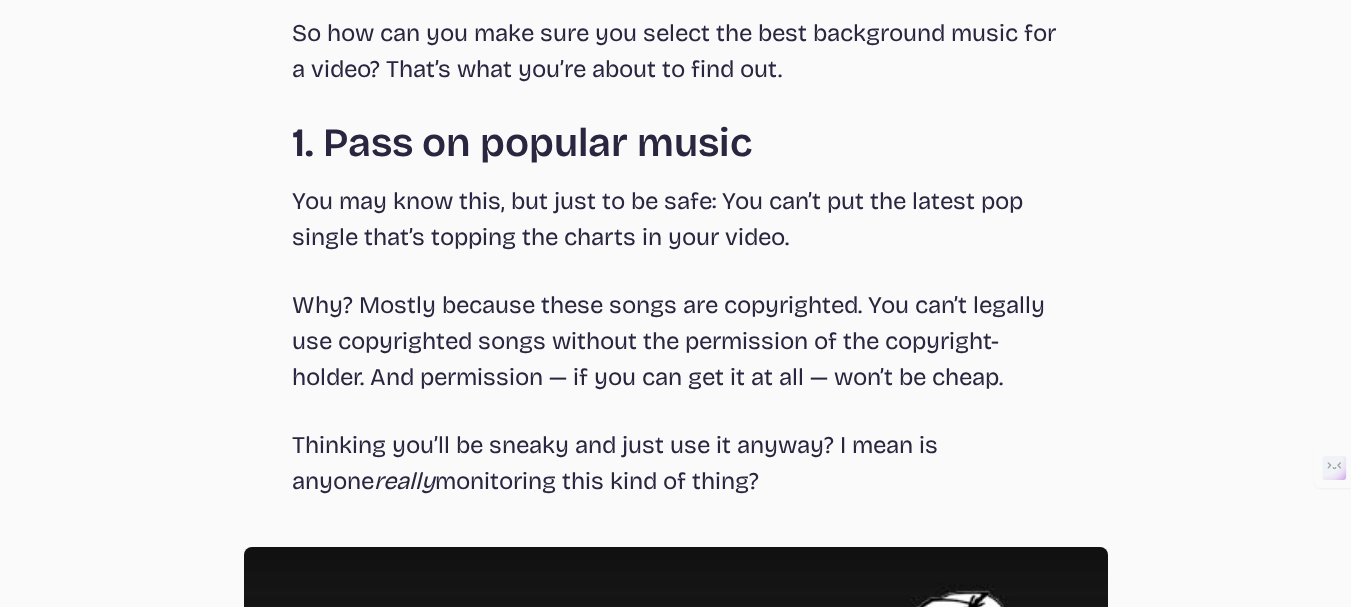 click on "Discover how to pick the best background music for a video and create more compelling viewing experience that engages your audience on an emotional level.     The right background music can make your videos more compelling and memorable. It can create emotional depth and meaning where there would be none otherwise.   Whether it’s helping sad scenes bring lumps to throats or supporting suspenseful clips that get blood pumping — music is a valuable tool for video marketers. There’s evidence it can even  influence buying behavior .   But the inverse is also true: the wrong music can ruin great footage.   At the very least, it can create dissonance and distract from your message. And worst case? It can make your video seem unprofessional, convincing viewers to stop watching.   So how can you make sure you select the best background music for a video? That’s what you’re about to find out.   1. Pass on popular music       Thinking you’ll be sneaky and just use it anyway? I mean is anyone  really" at bounding box center [676, 2093] 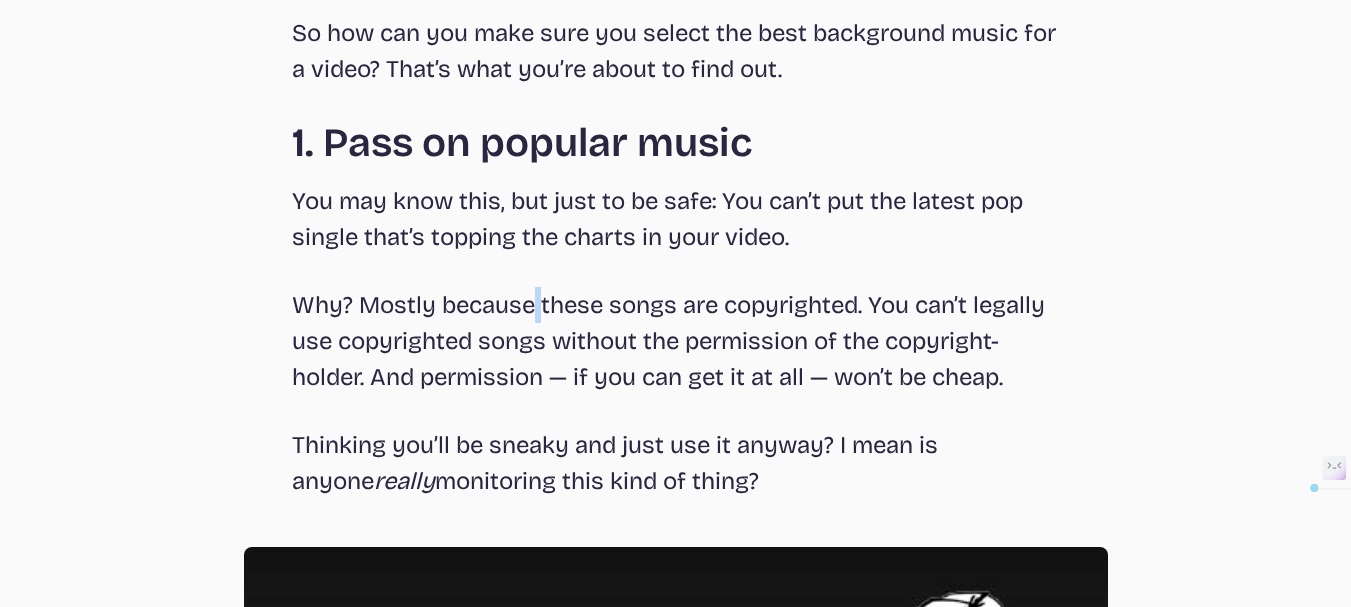click on "Why? Mostly because these songs are copyrighted. You can’t legally use copyrighted songs without the permission of the copyright-holder. And permission — if you can get it at all — won’t be cheap." at bounding box center [676, 341] 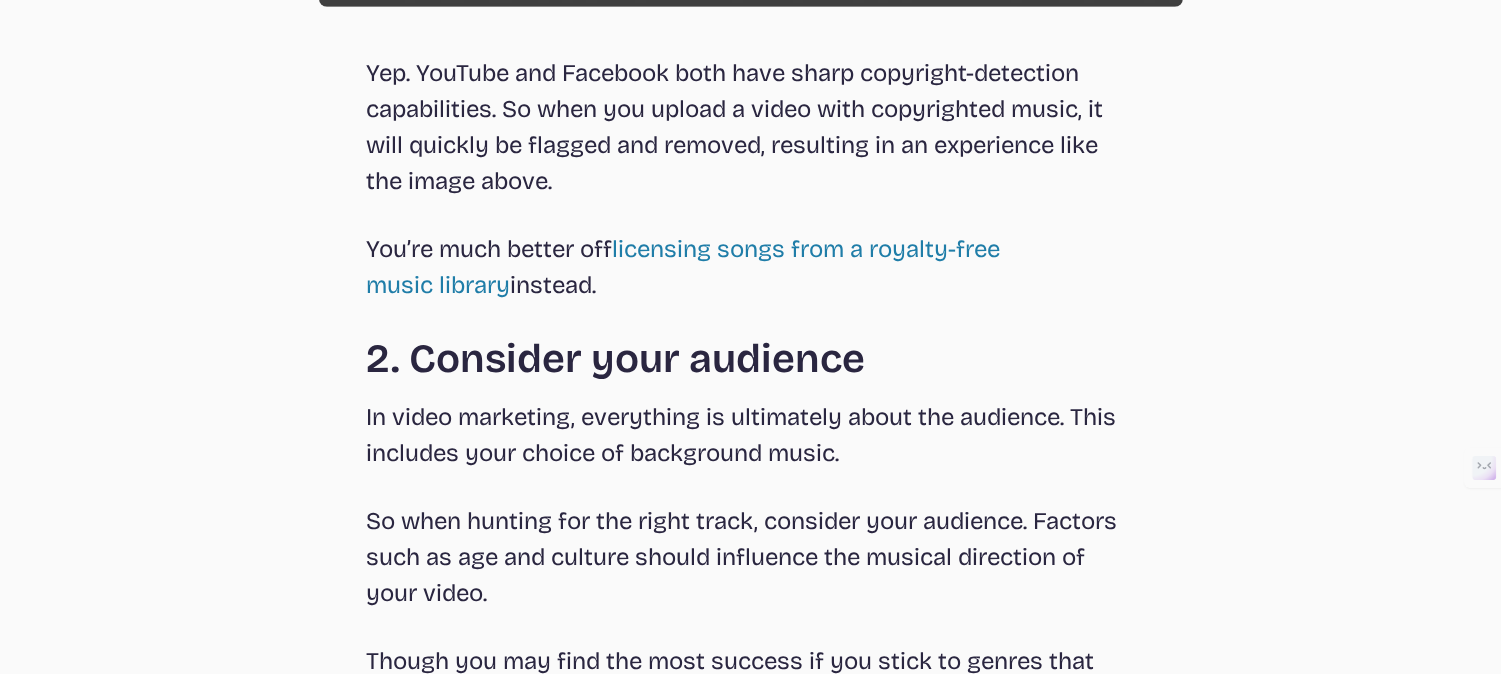scroll, scrollTop: 2220, scrollLeft: 0, axis: vertical 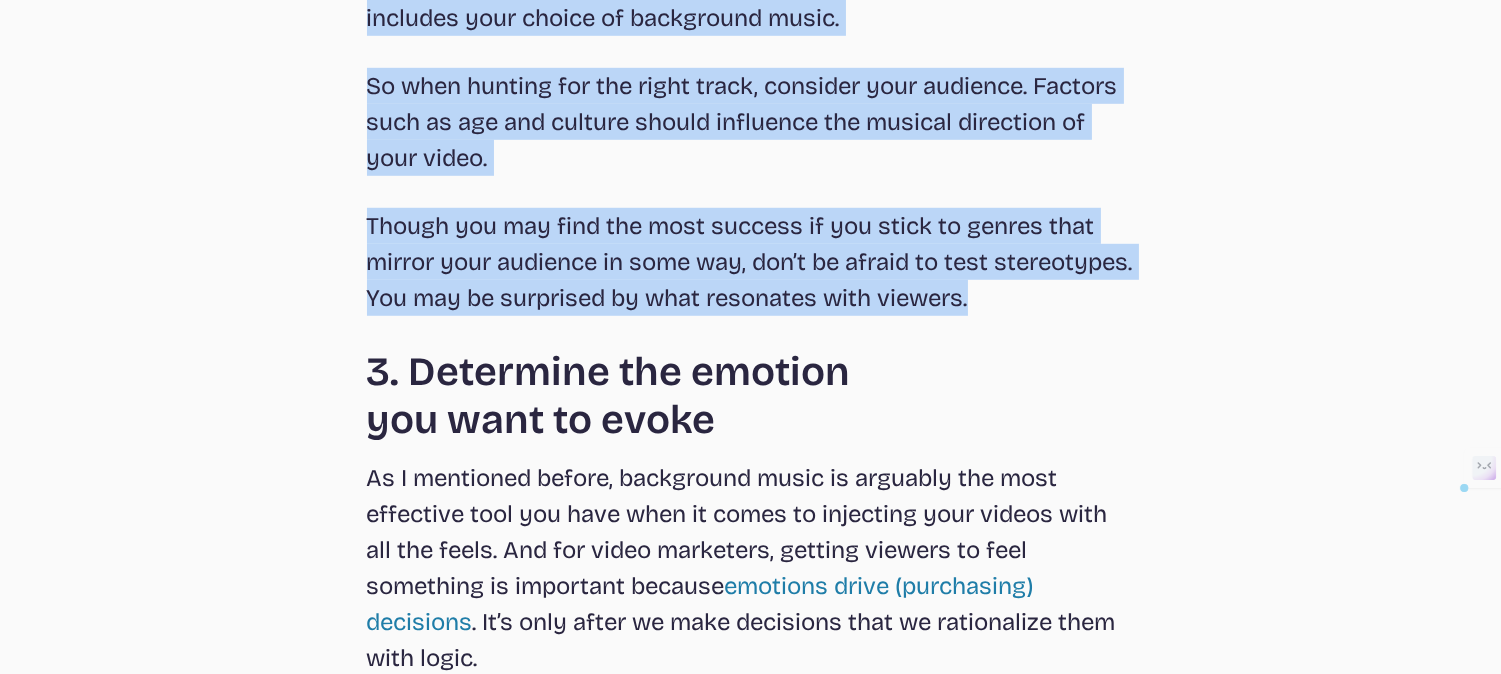 drag, startPoint x: 351, startPoint y: 293, endPoint x: 1118, endPoint y: 301, distance: 767.04175 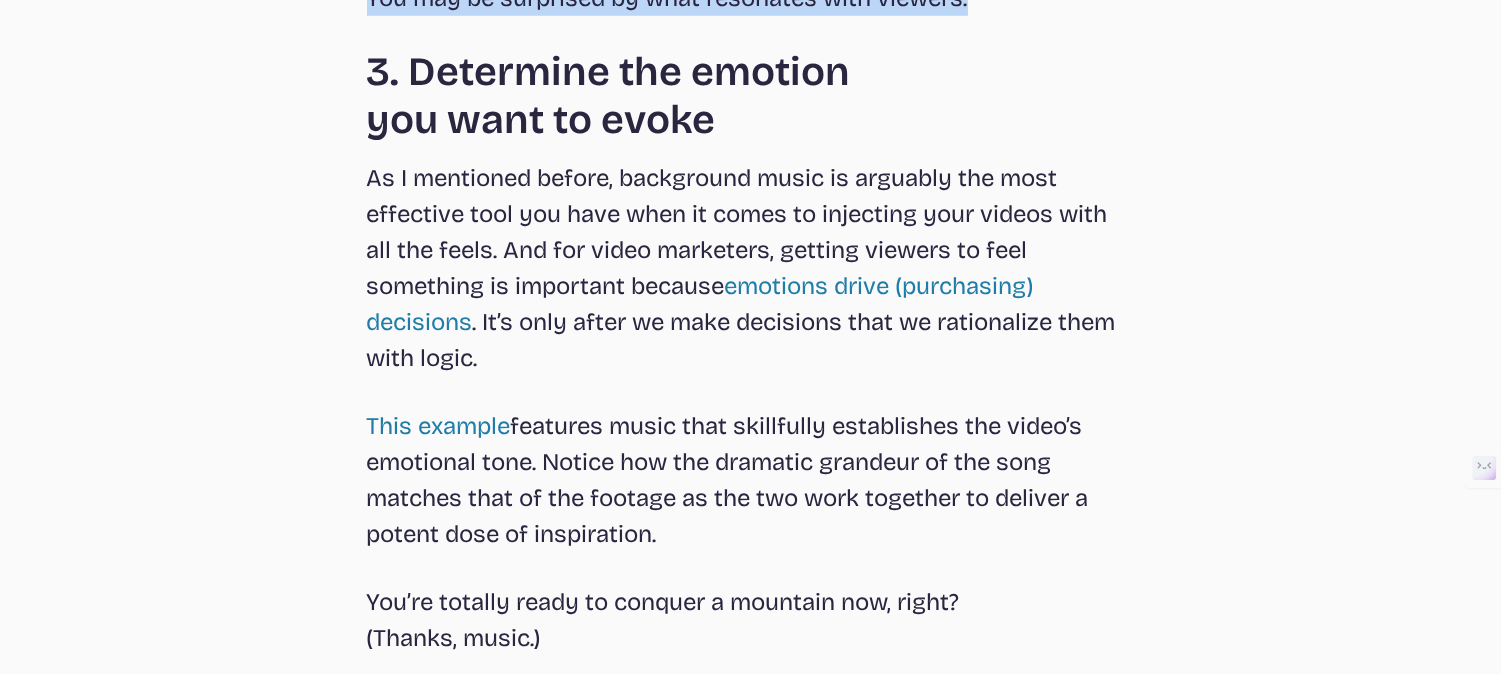 scroll, scrollTop: 2930, scrollLeft: 0, axis: vertical 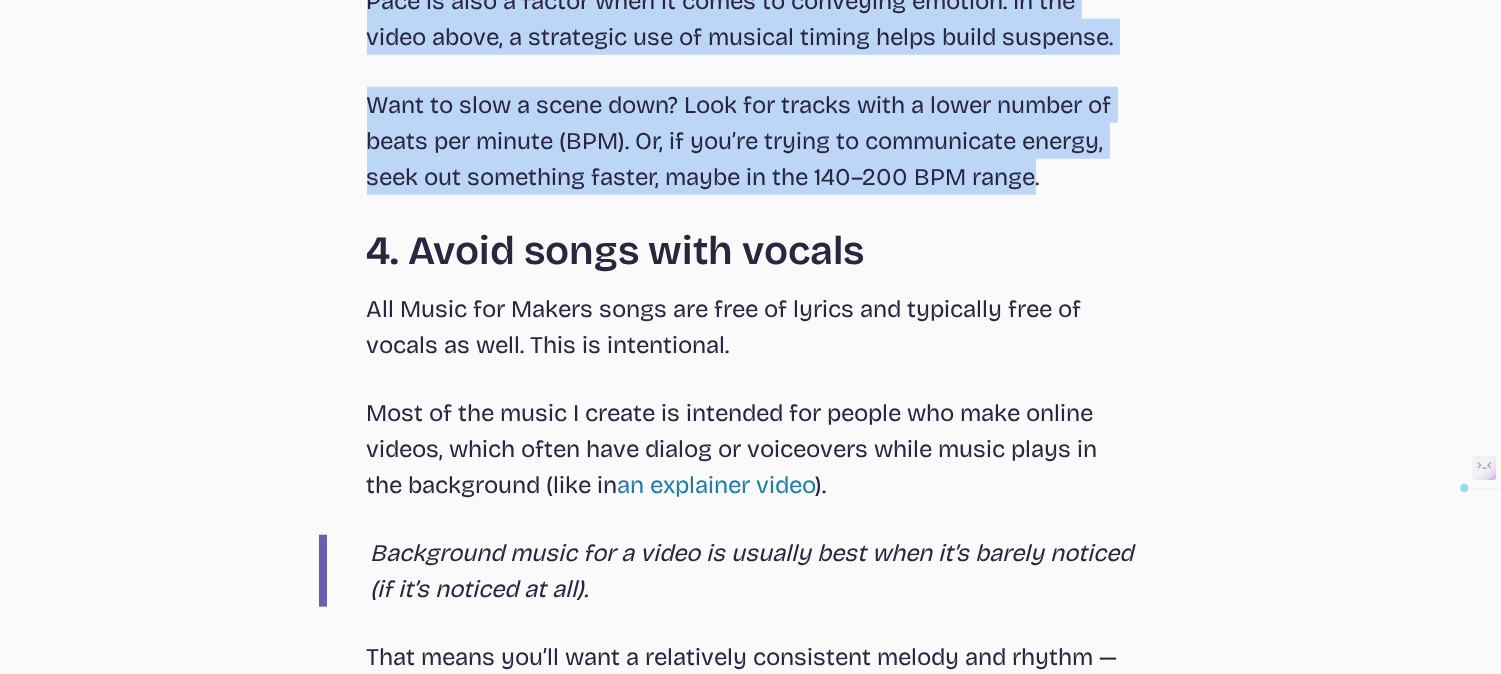 drag, startPoint x: 337, startPoint y: 26, endPoint x: 1040, endPoint y: 168, distance: 717.198 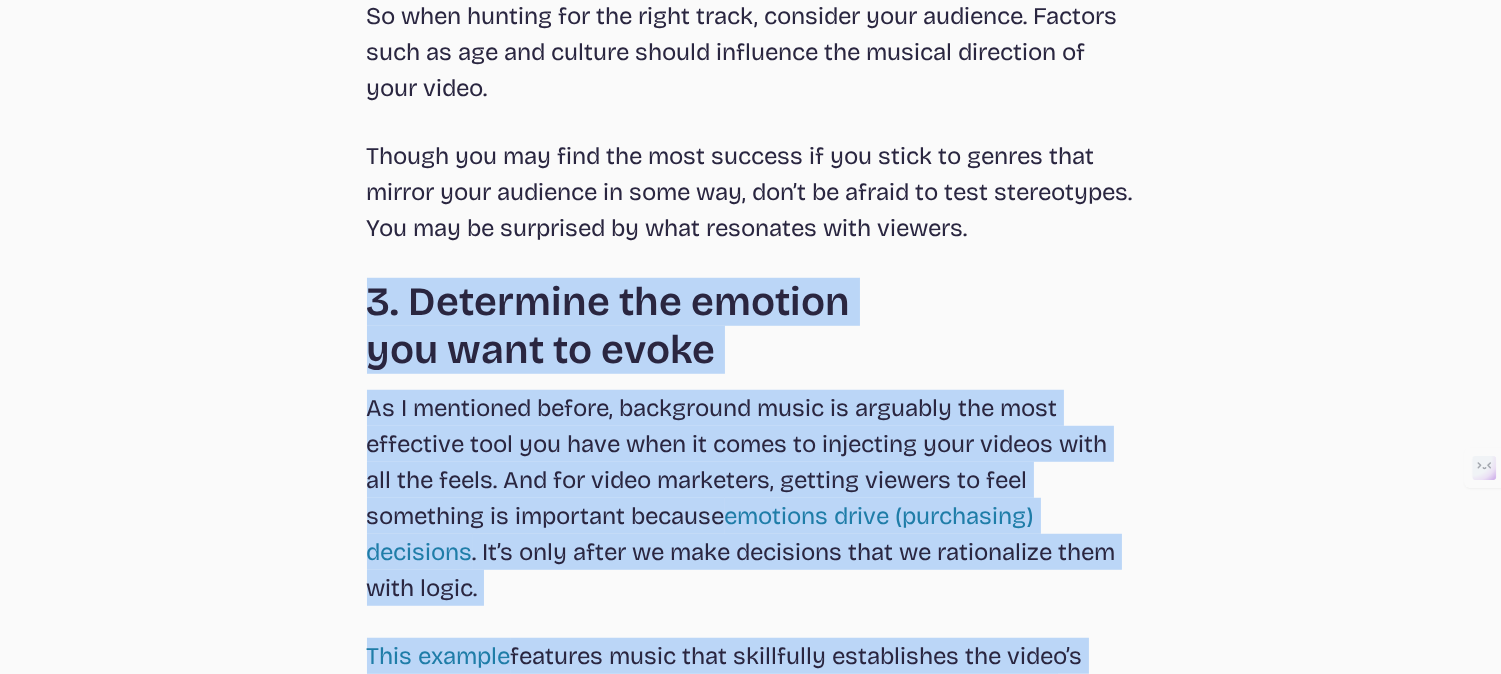 scroll, scrollTop: 3111, scrollLeft: 0, axis: vertical 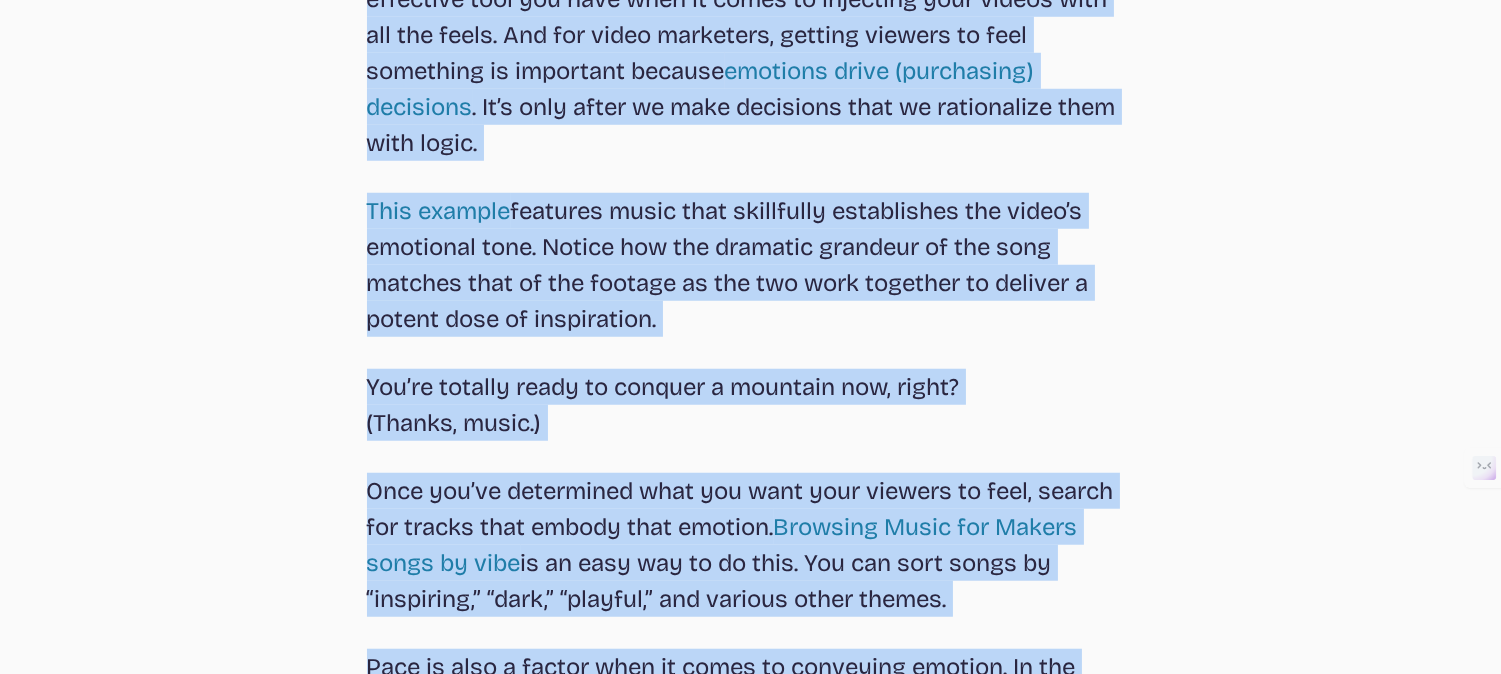 click on "Discover how to pick the best background music for a video and create more compelling viewing experience that engages your audience on an emotional level.     The right background music can make your videos more compelling and memorable. It can create emotional depth and meaning where there would be none otherwise.   Whether it’s helping sad scenes bring lumps to throats or supporting suspenseful clips that get blood pumping — music is a valuable tool for video marketers. There’s evidence it can even  influence buying behavior .   But the inverse is also true: the wrong music can ruin great footage.   At the very least, it can create dissonance and distract from your message. And worst case? It can make your video seem unprofessional, convincing viewers to stop watching.   So how can you make sure you select the best background music for a video? That’s what you’re about to find out.   1. Pass on popular music       Thinking you’ll be sneaky and just use it anyway? I mean is anyone  really" at bounding box center (751, 91) 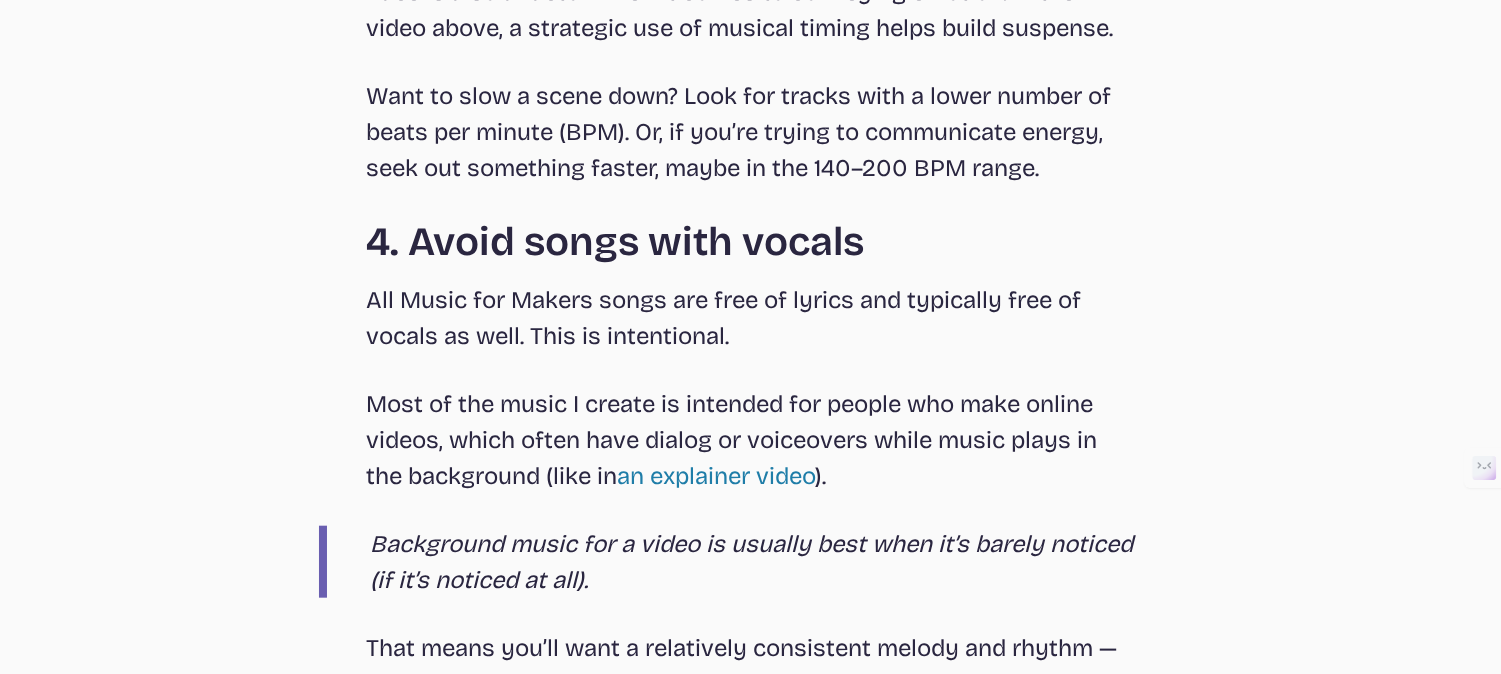 scroll, scrollTop: 3777, scrollLeft: 0, axis: vertical 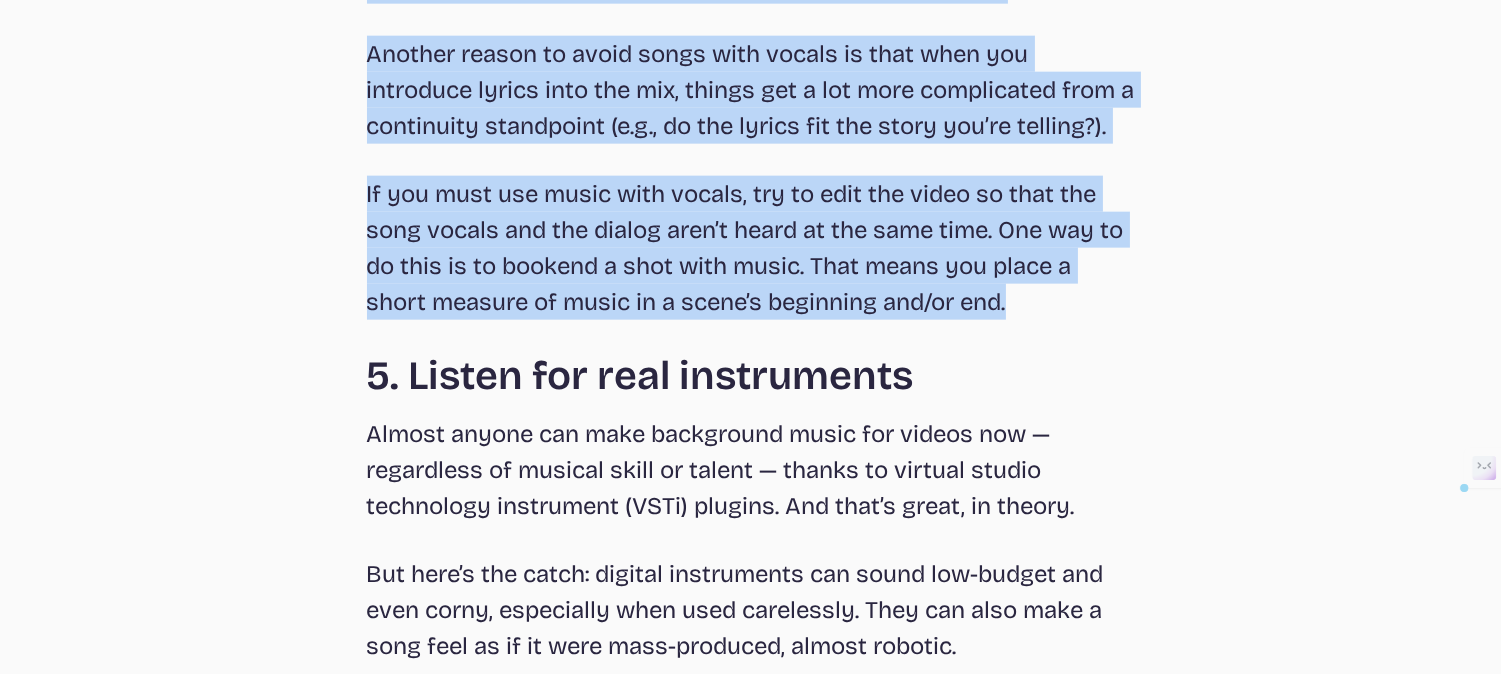 drag, startPoint x: 353, startPoint y: 241, endPoint x: 1046, endPoint y: 301, distance: 695.5925 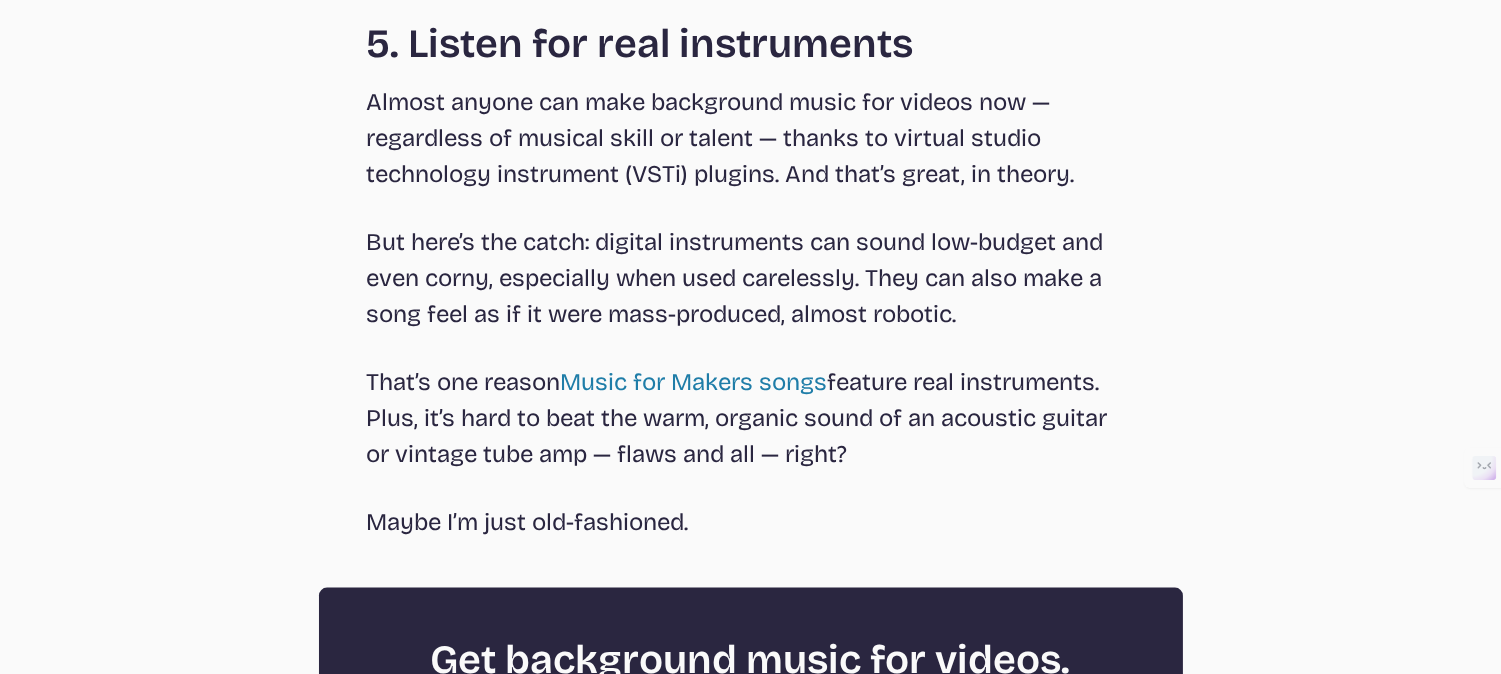 scroll, scrollTop: 5030, scrollLeft: 0, axis: vertical 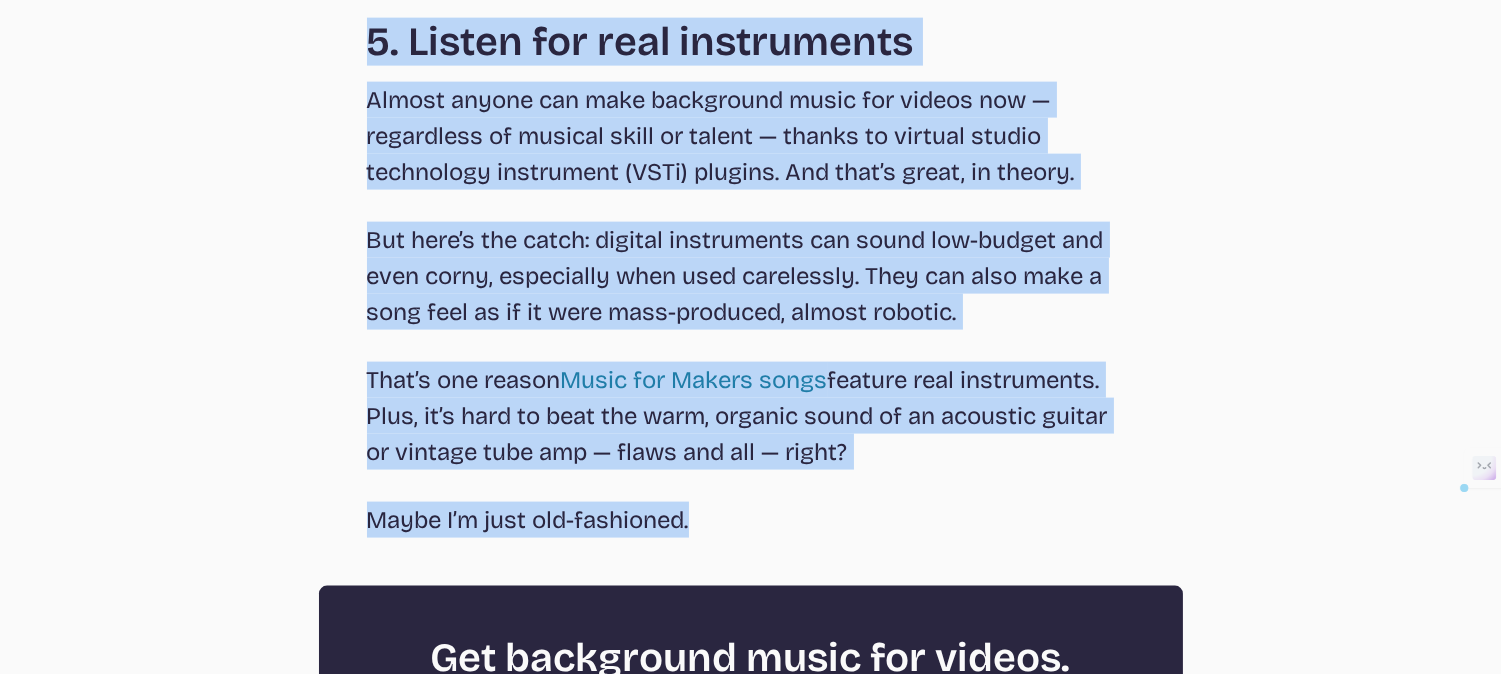 drag, startPoint x: 347, startPoint y: 27, endPoint x: 706, endPoint y: 504, distance: 597.00085 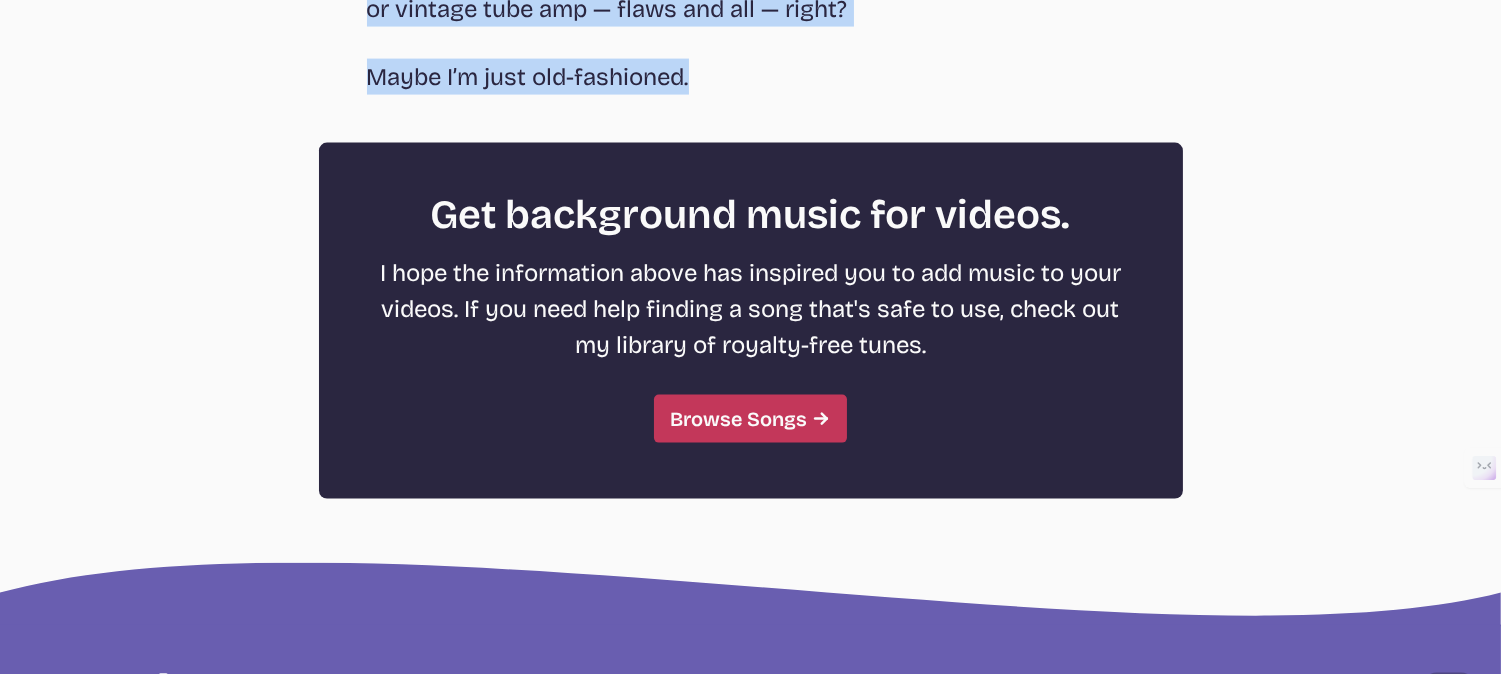 scroll, scrollTop: 5474, scrollLeft: 0, axis: vertical 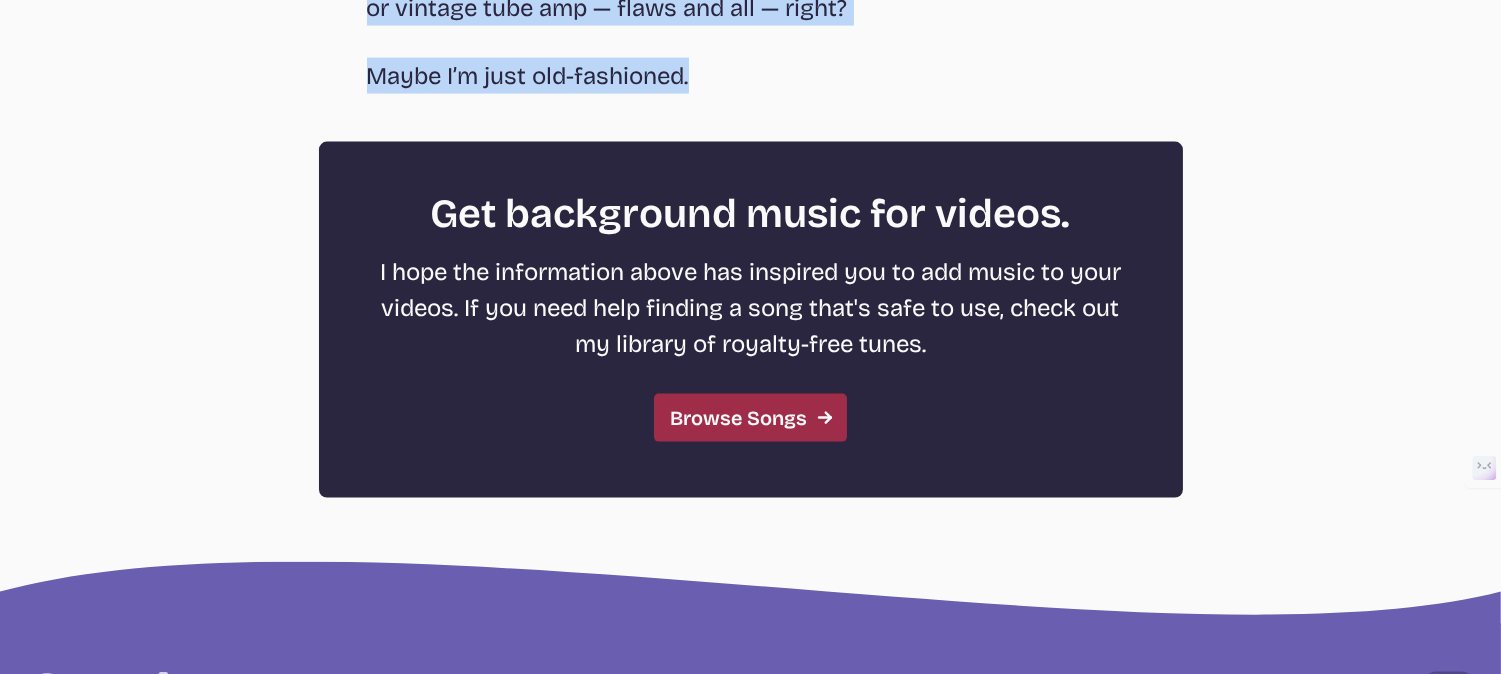 click on "Browse Songs" at bounding box center (750, 418) 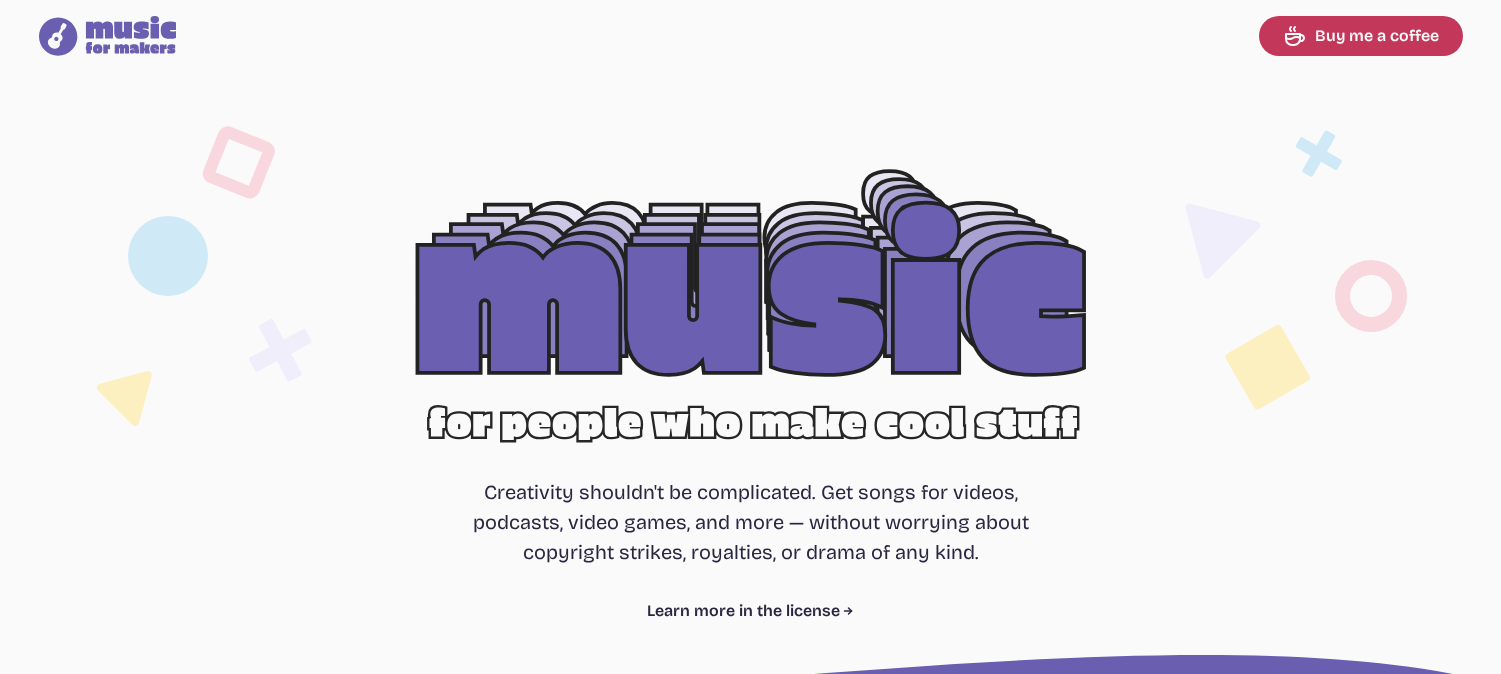 scroll, scrollTop: 746, scrollLeft: 0, axis: vertical 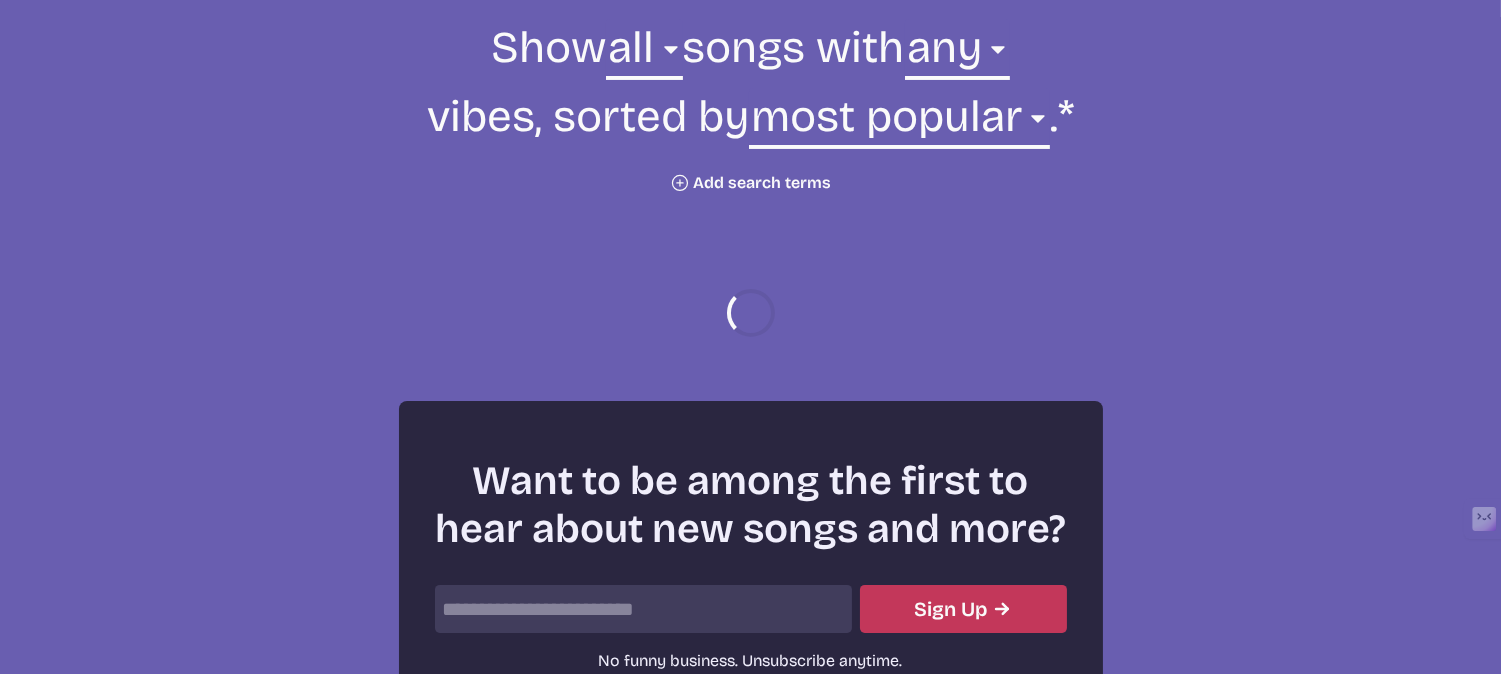 select on "most popular" 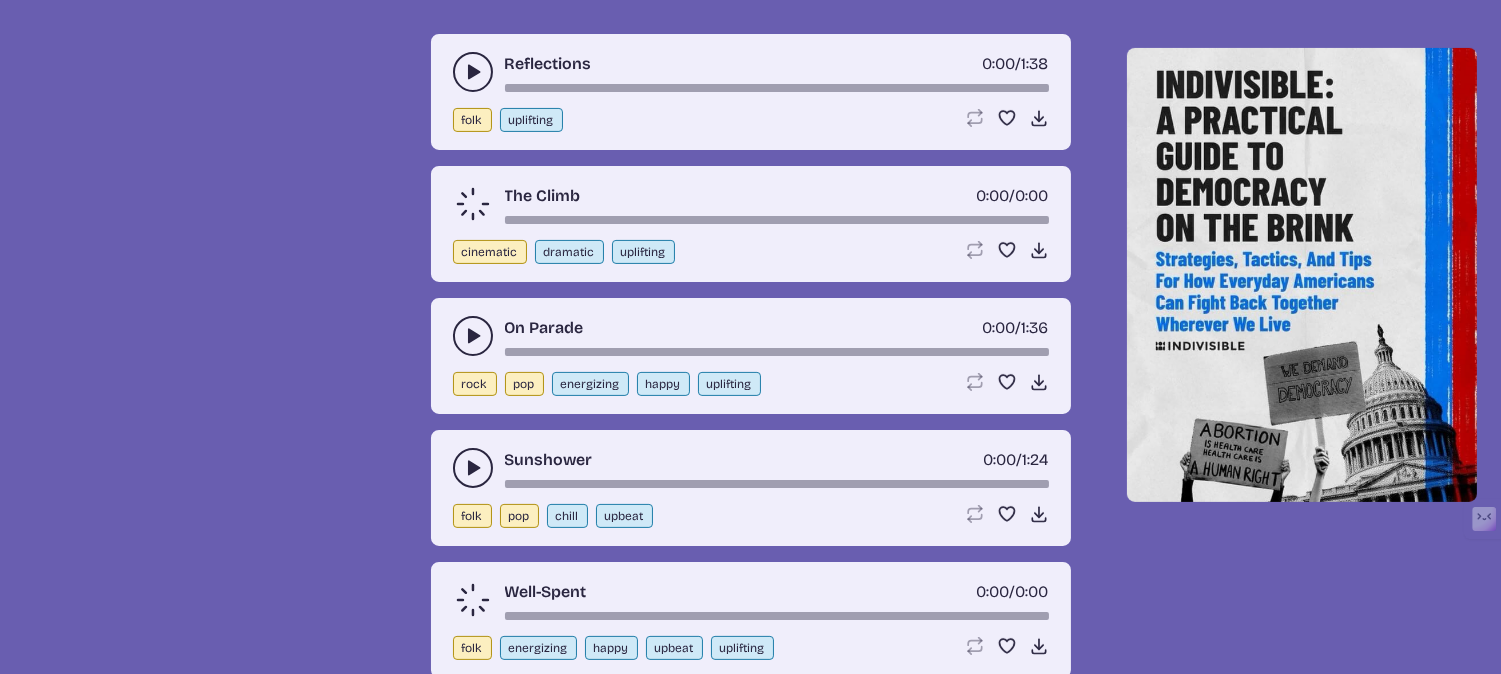 scroll, scrollTop: 938, scrollLeft: 0, axis: vertical 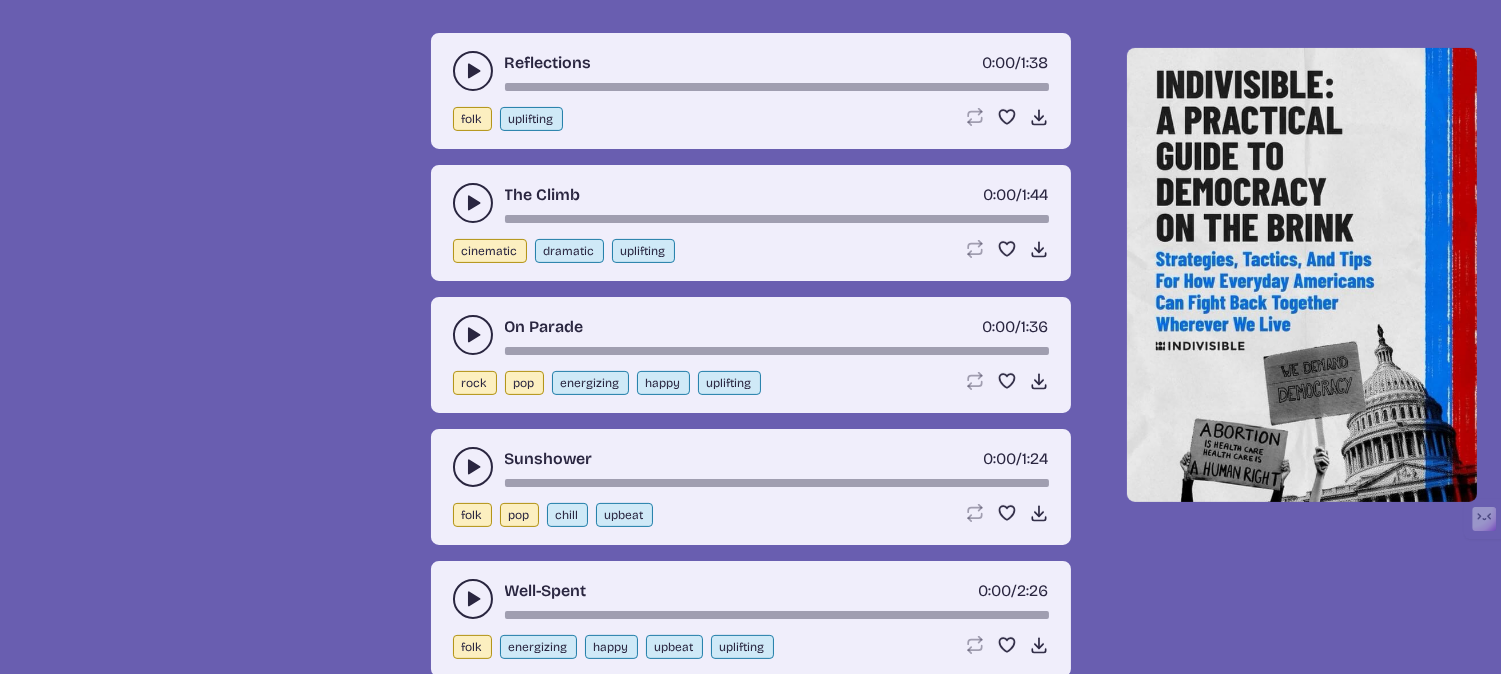 click 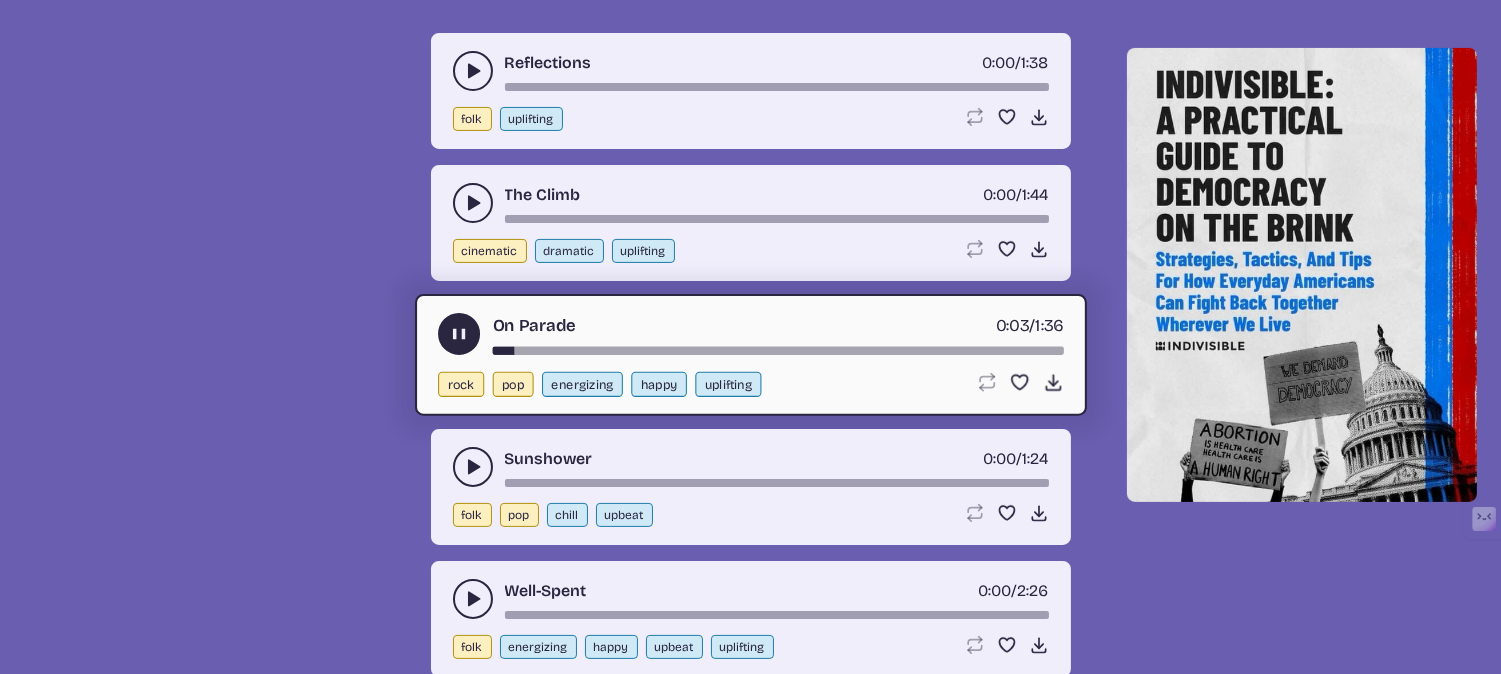 click 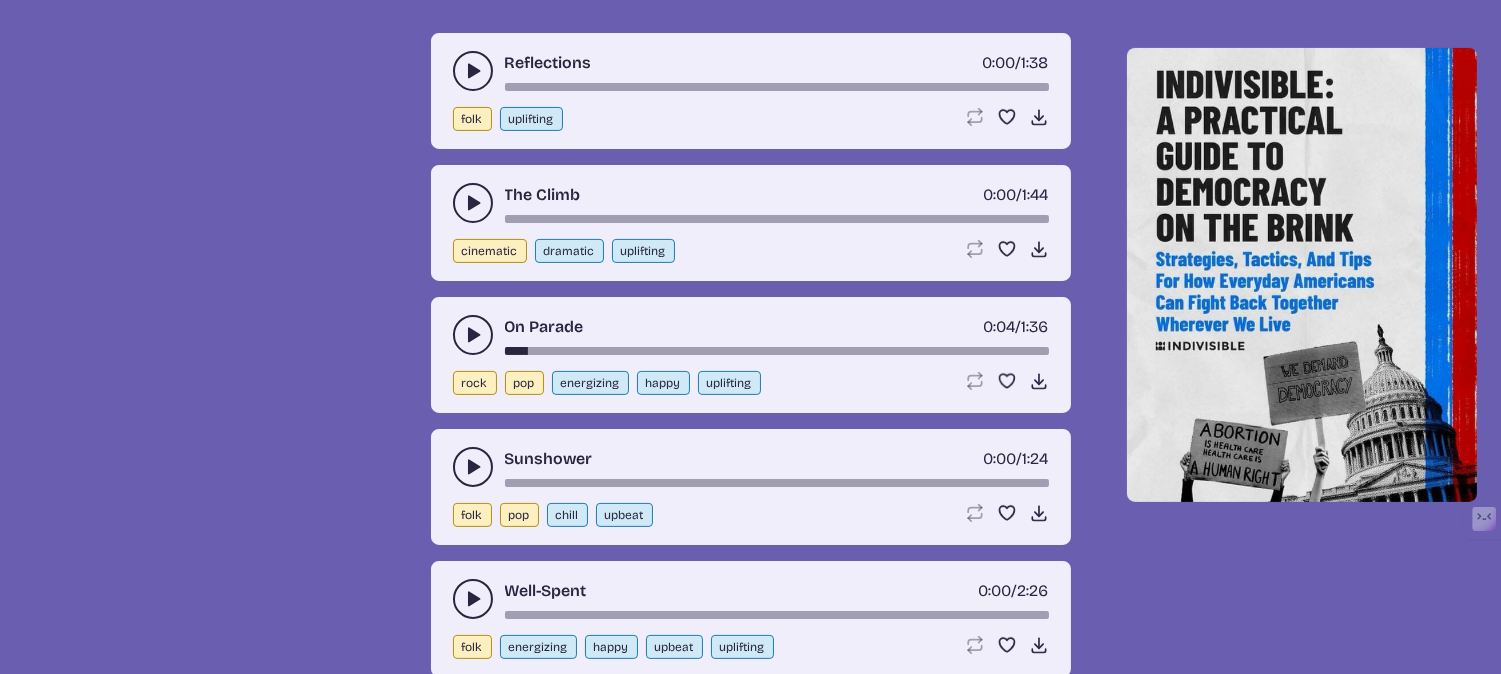 click 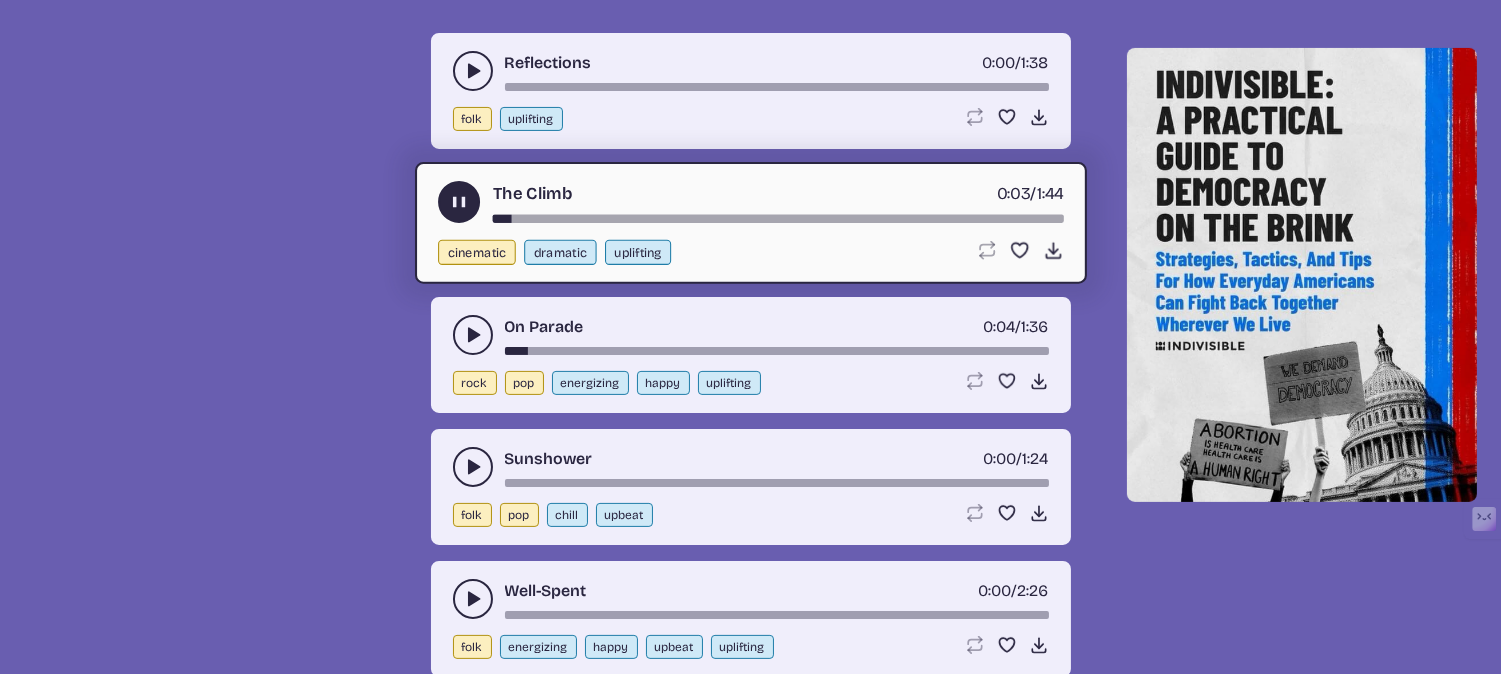 click 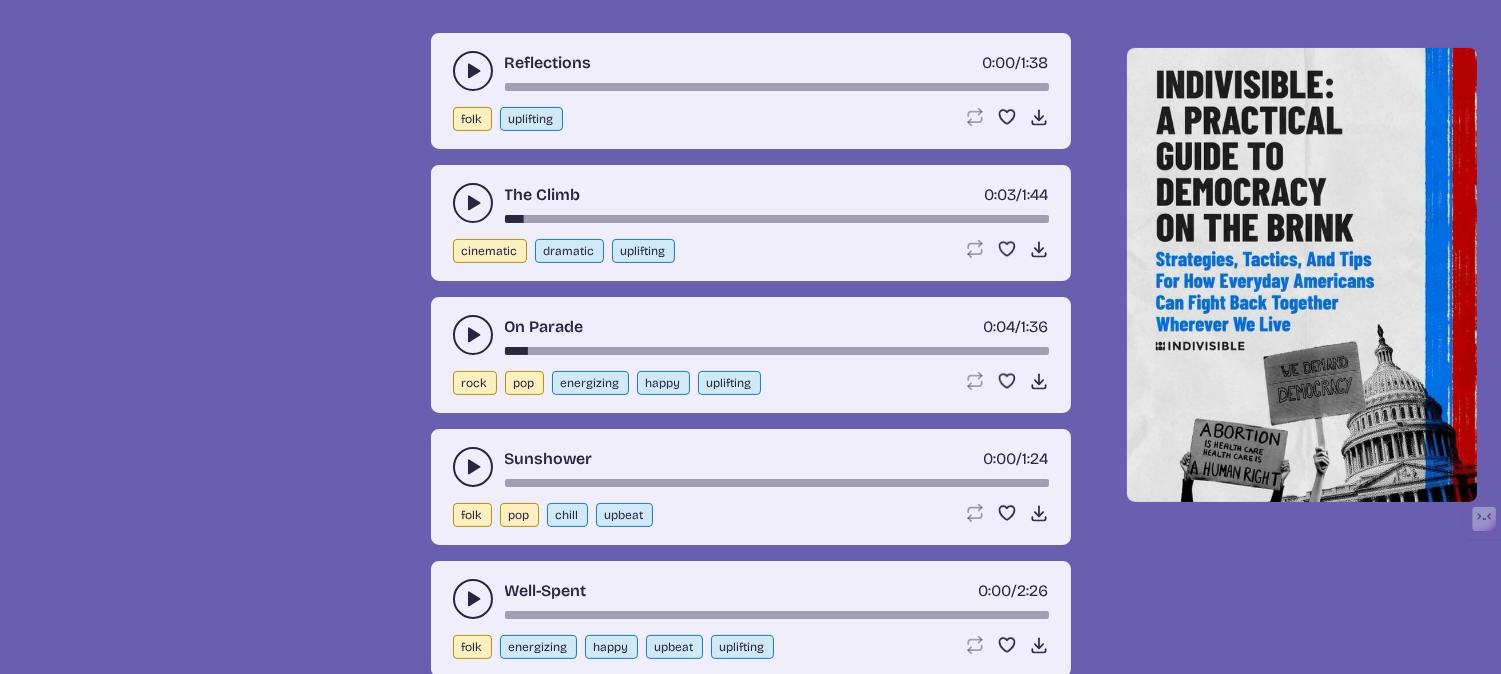 click 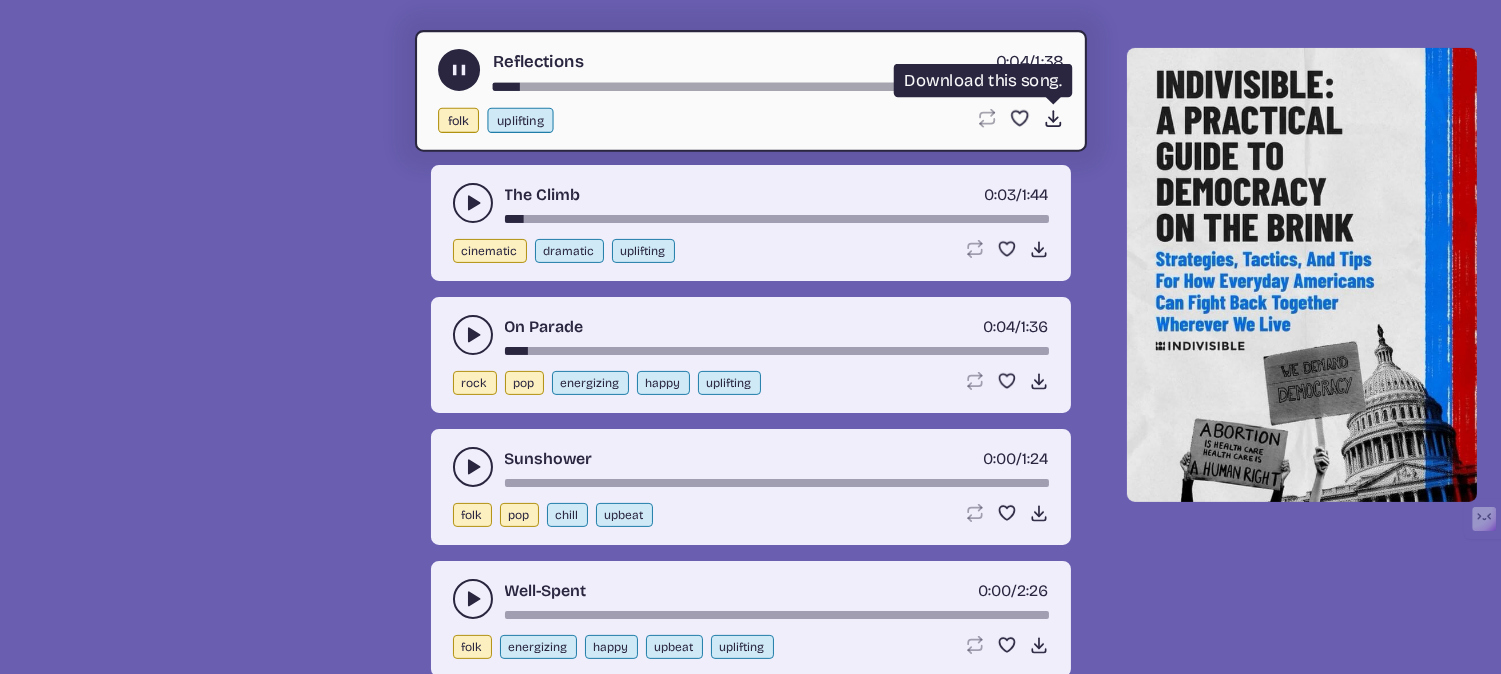 click on "Download song" 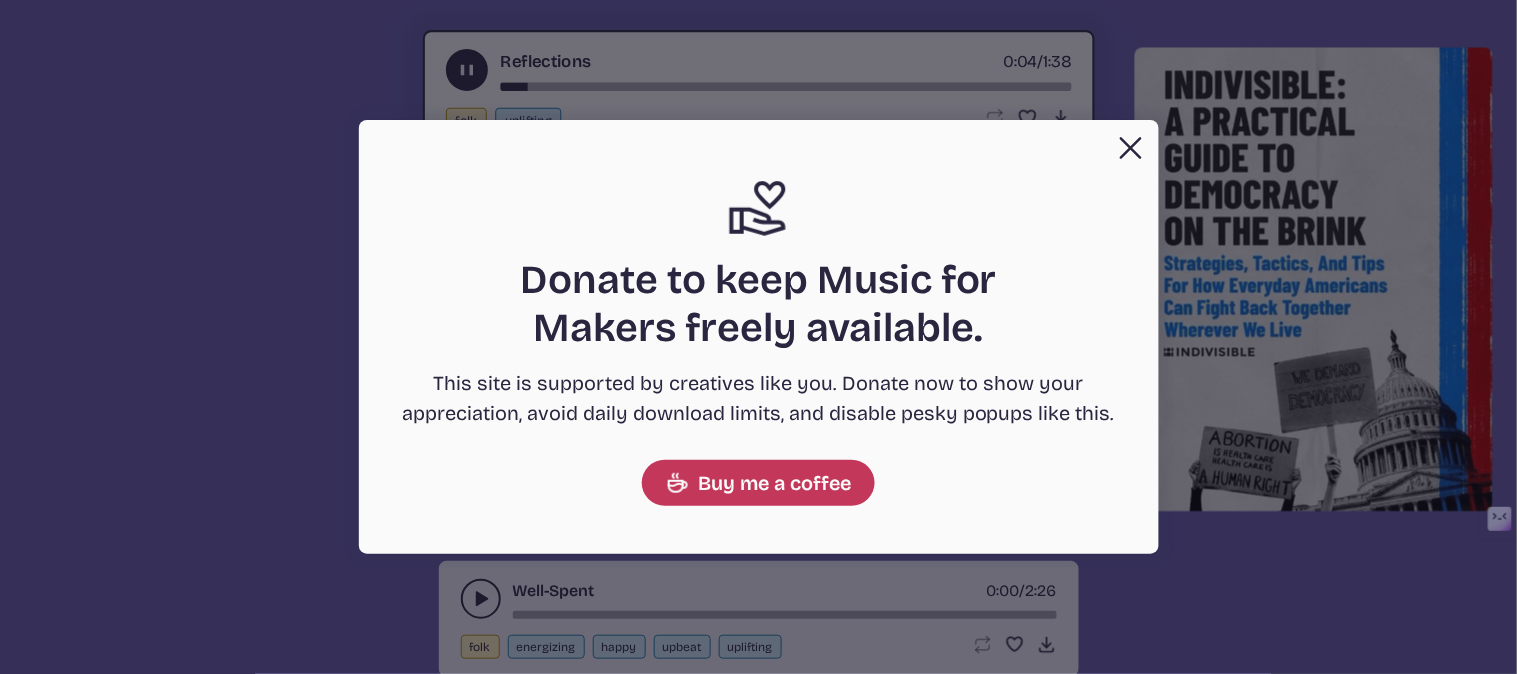 click on "Close" at bounding box center [1131, 148] 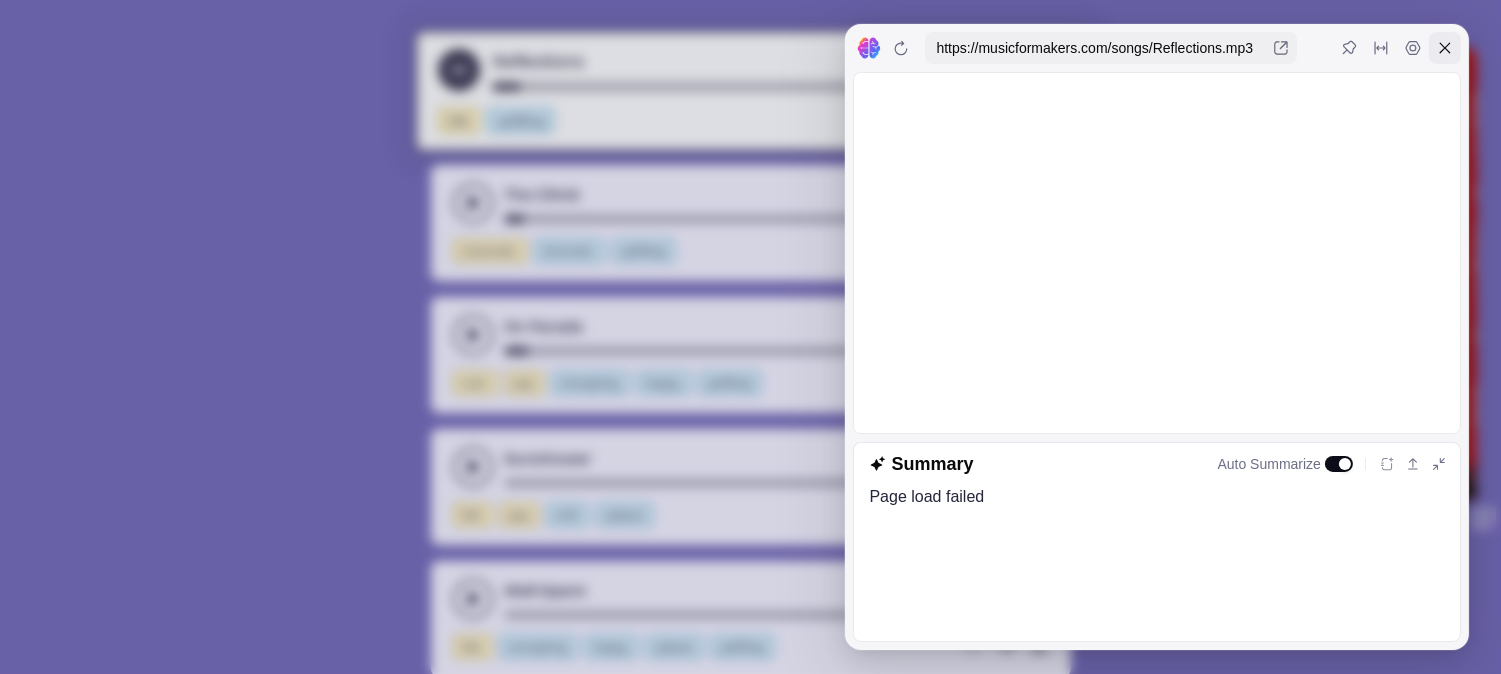 click 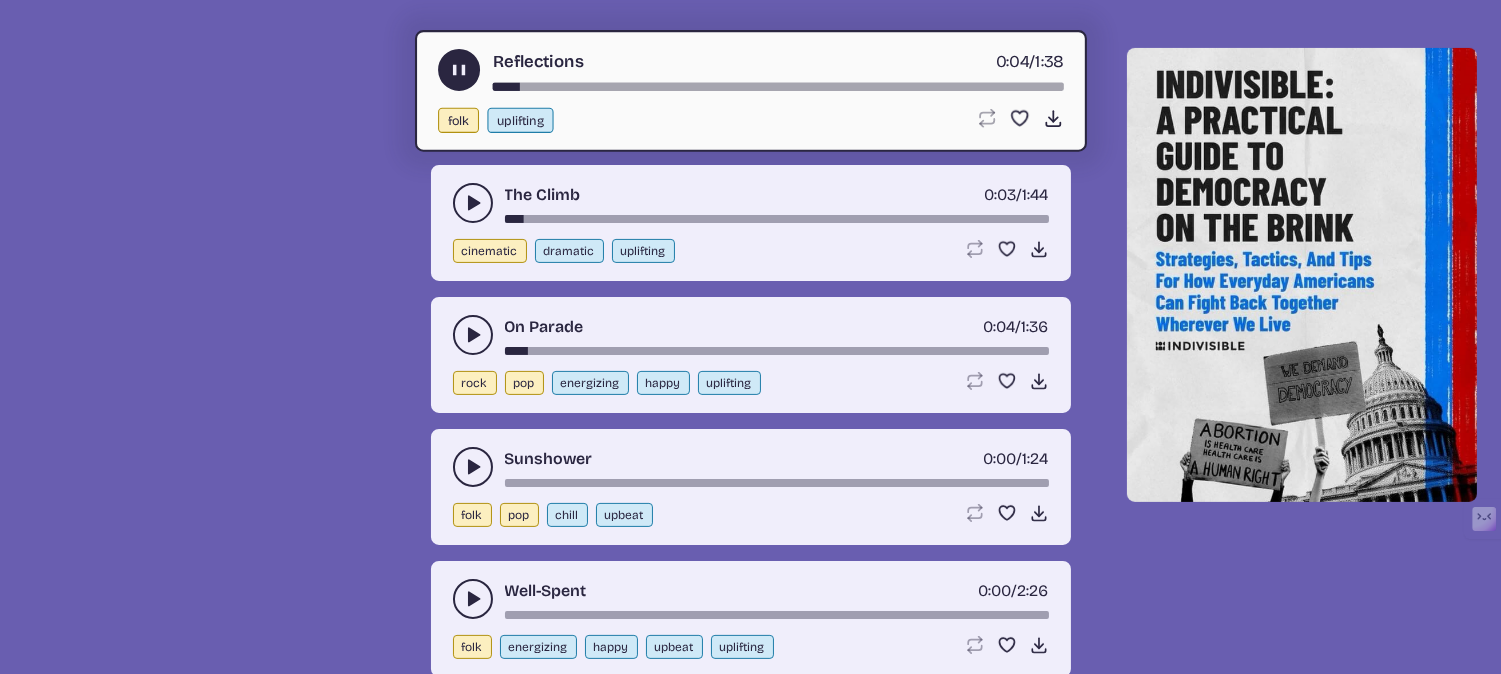 click 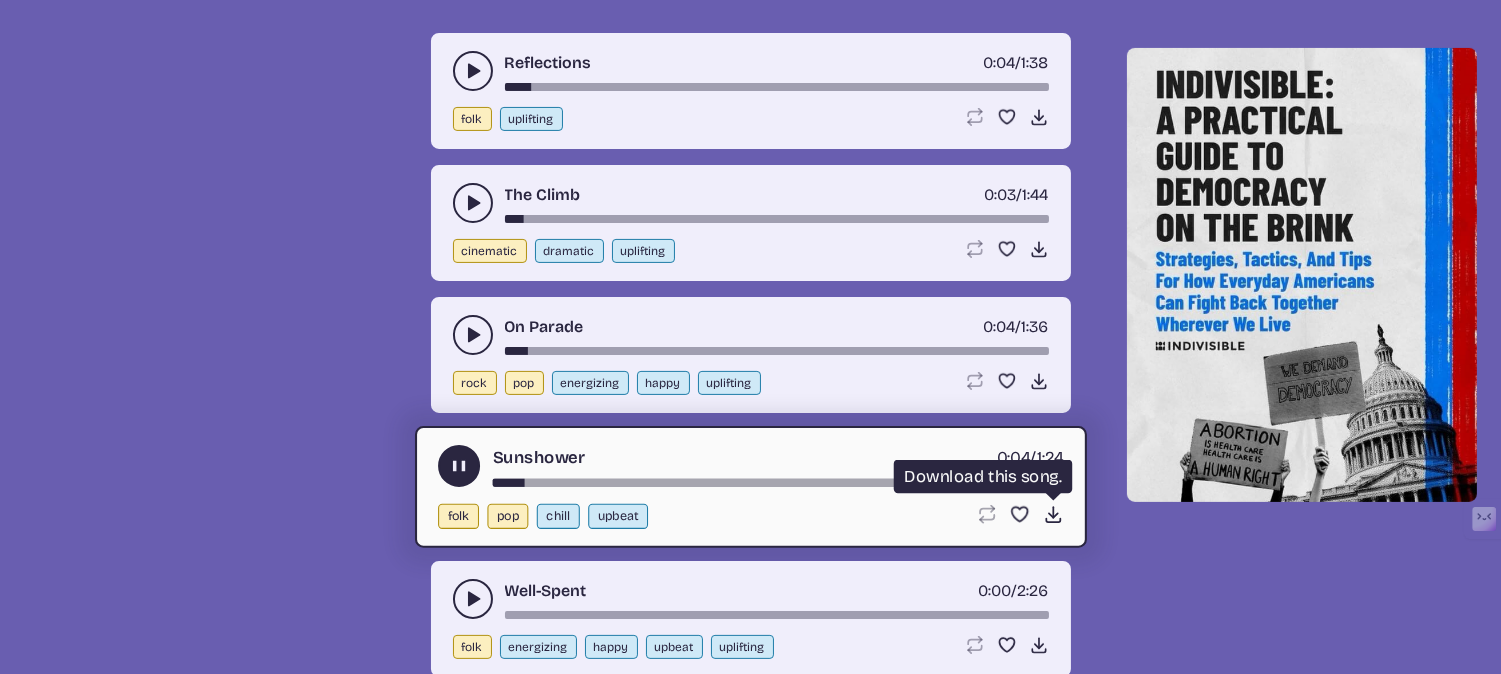 click on "Download song" 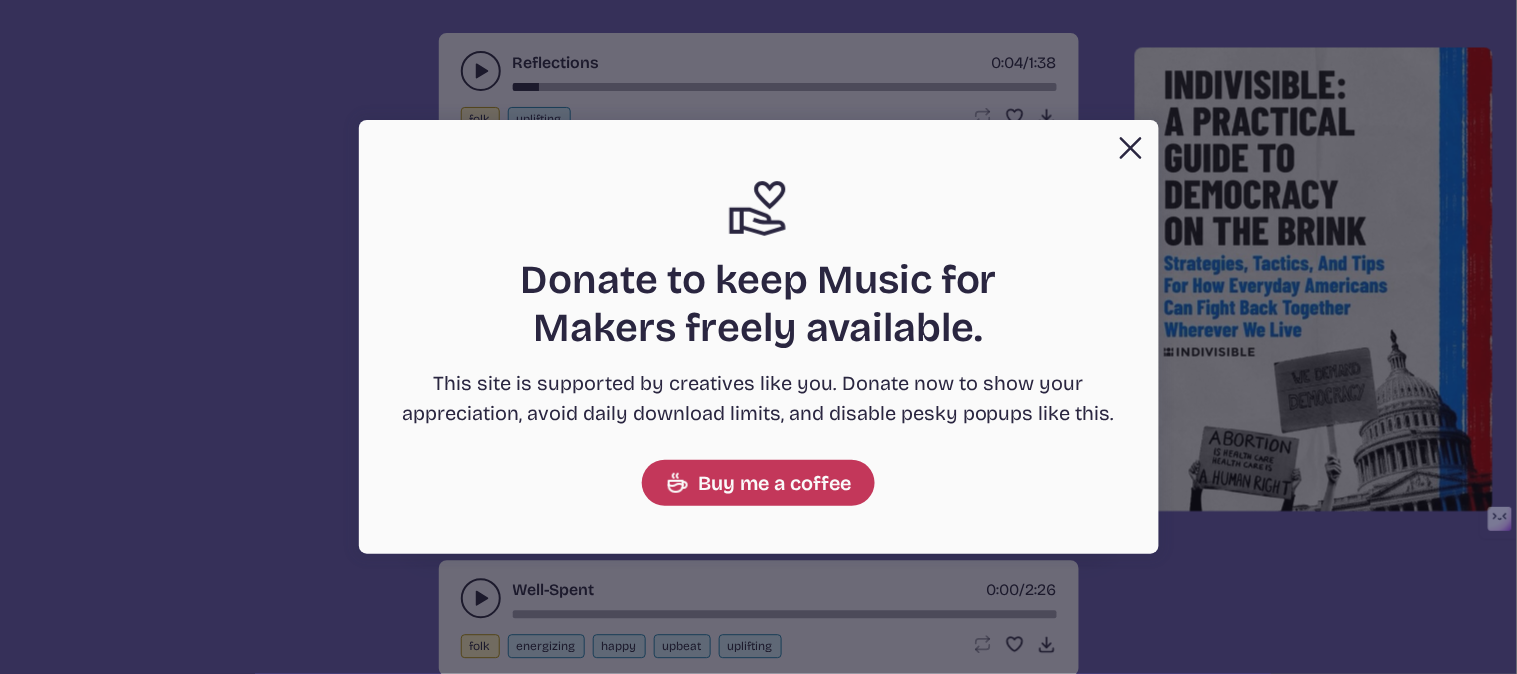 click on "Close" at bounding box center [1131, 148] 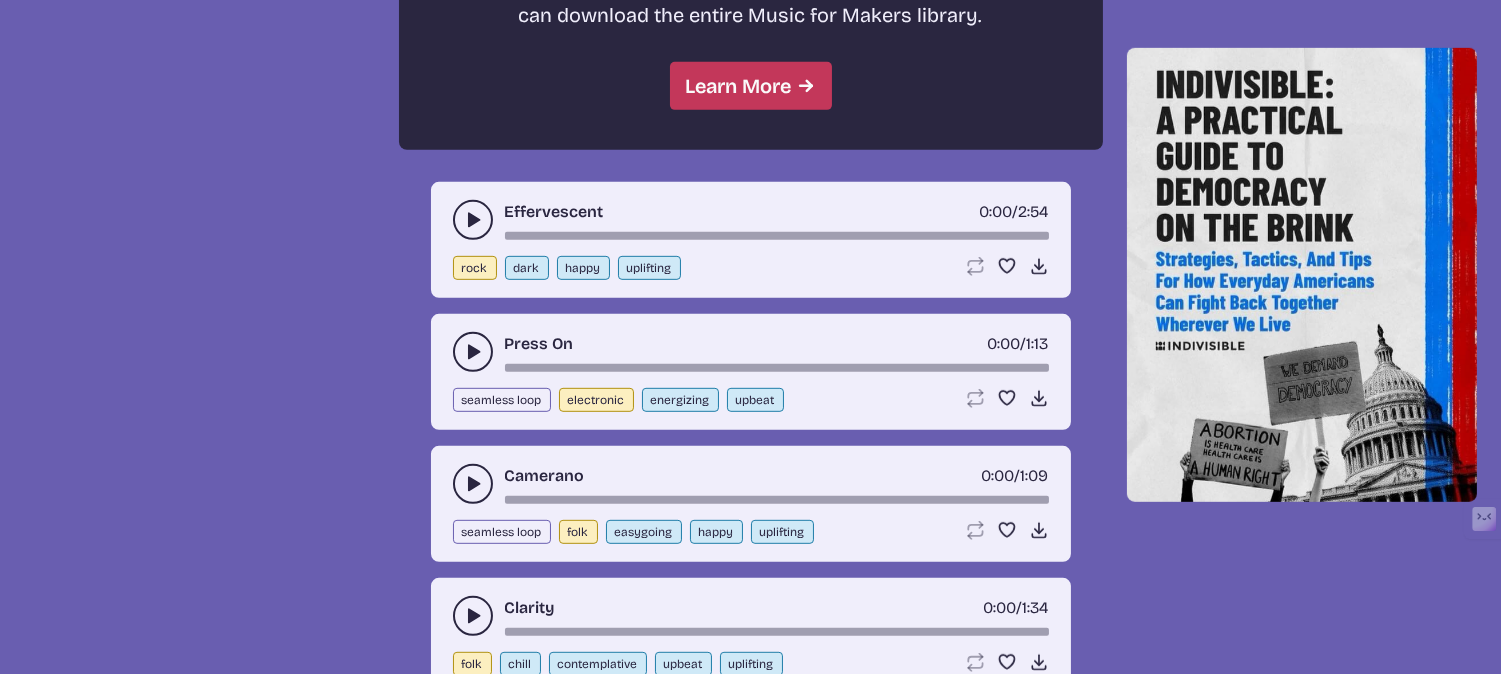 scroll, scrollTop: 2050, scrollLeft: 0, axis: vertical 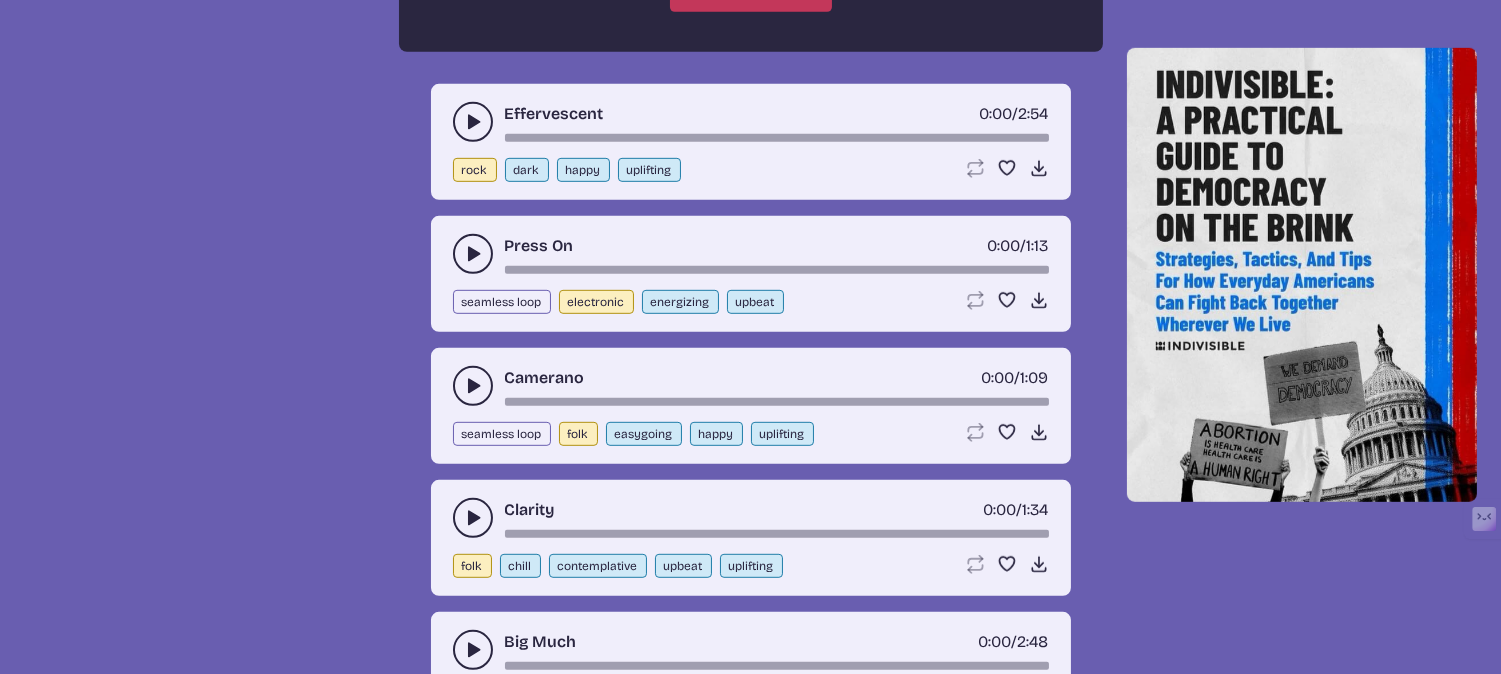 click 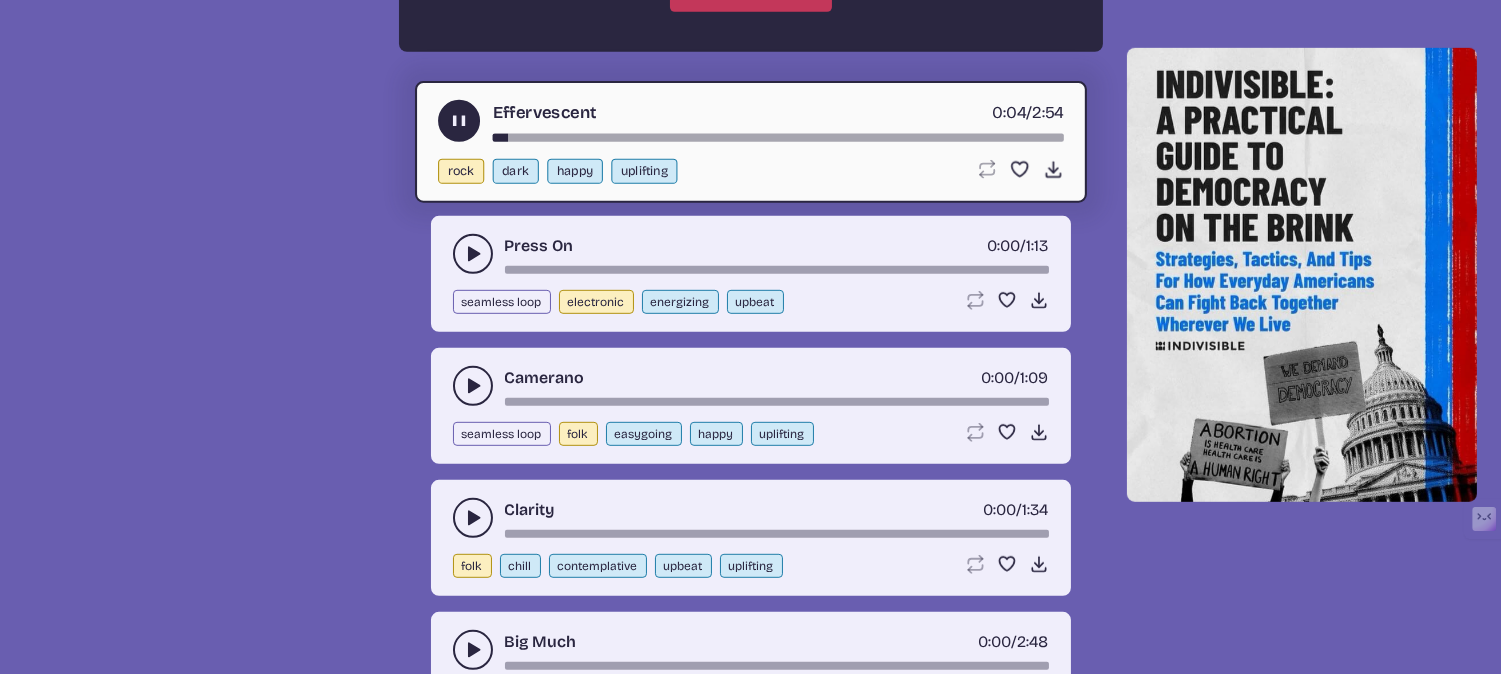 click 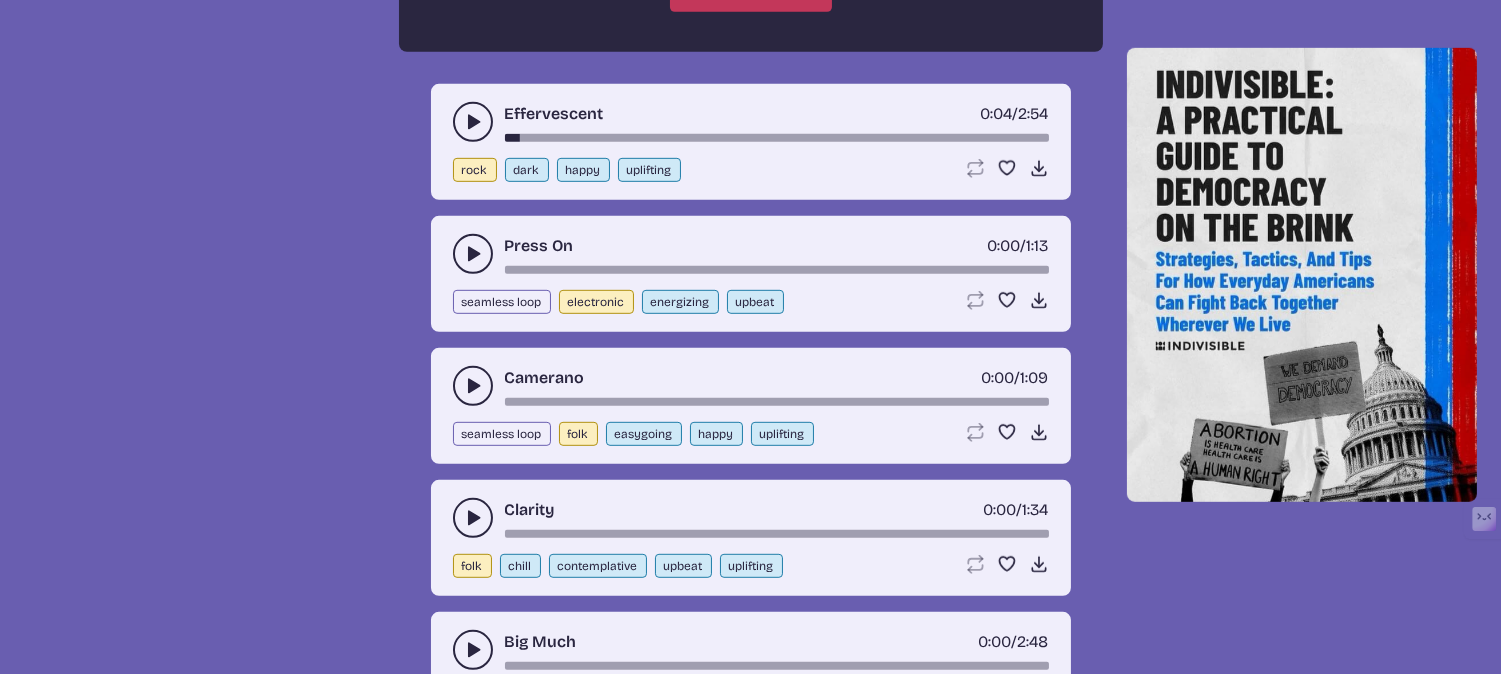 click 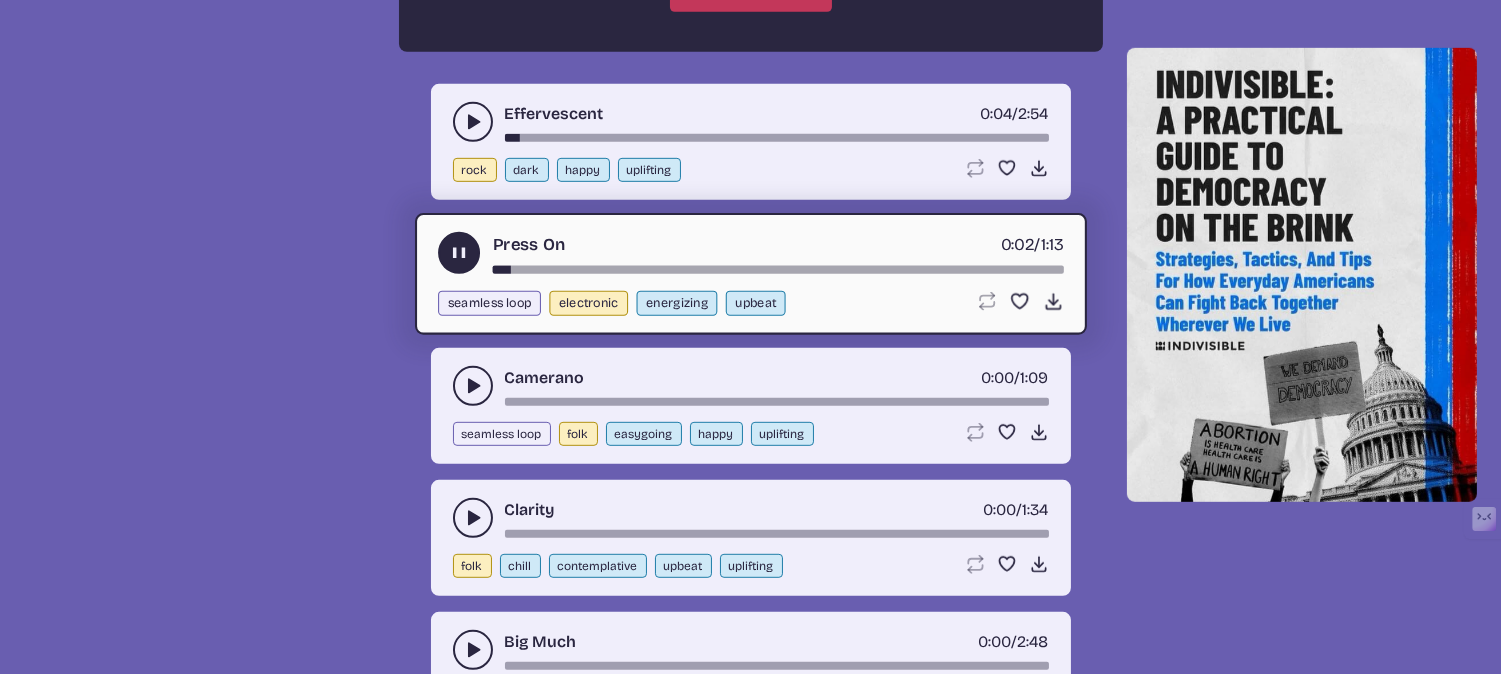 click 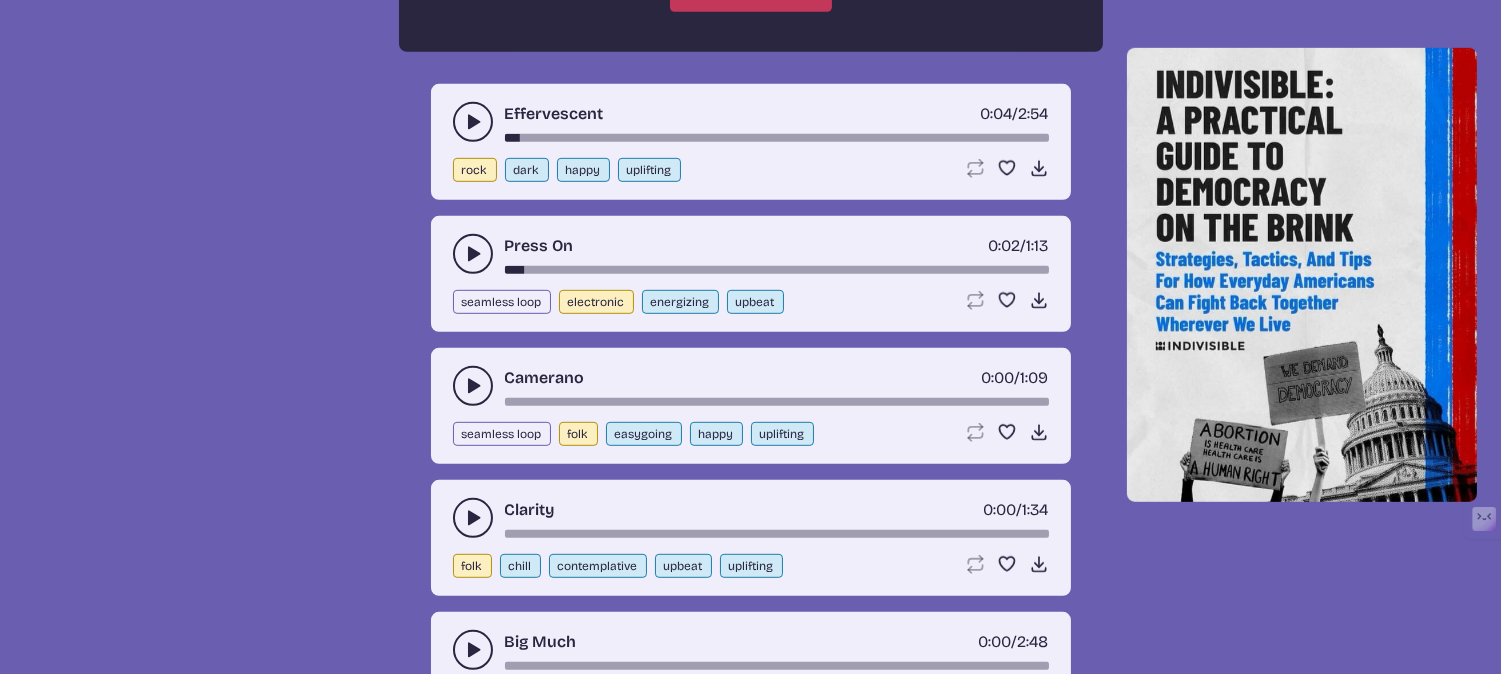 click 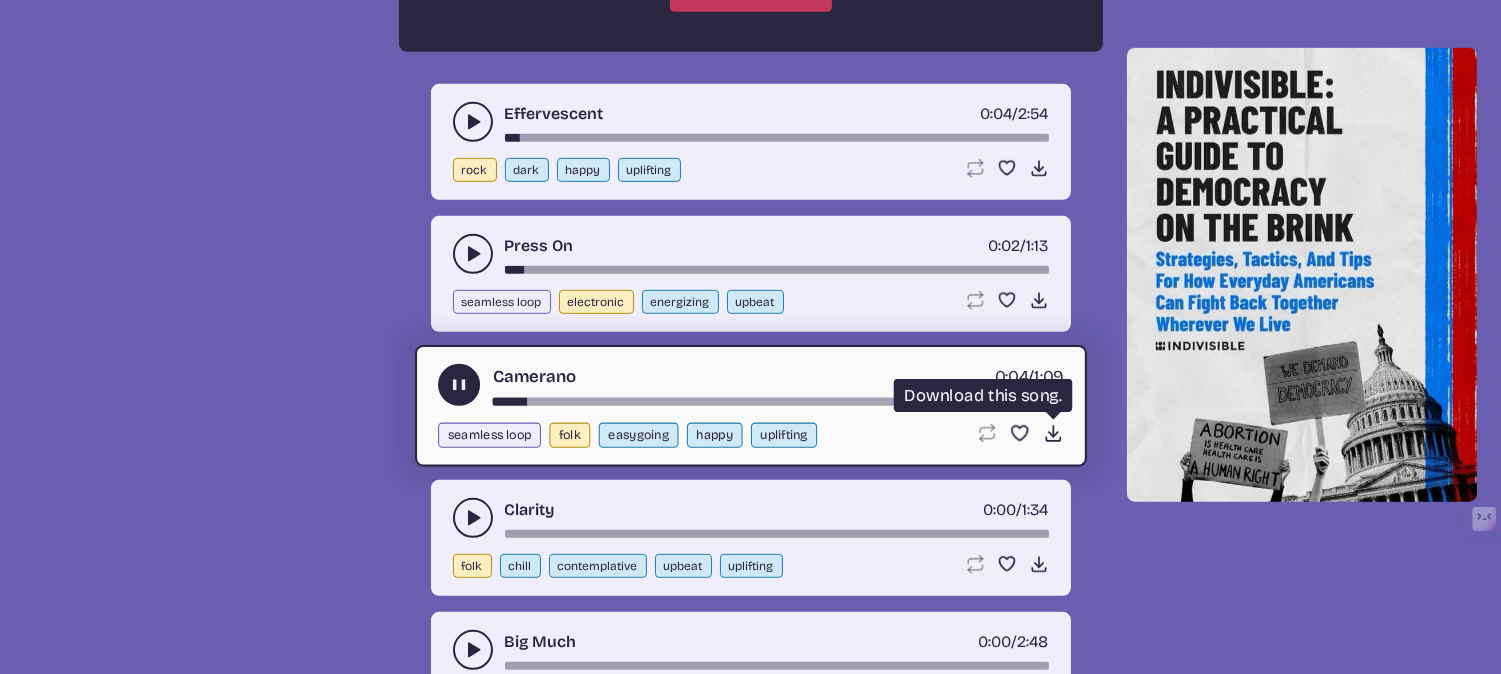 click on "Download song" 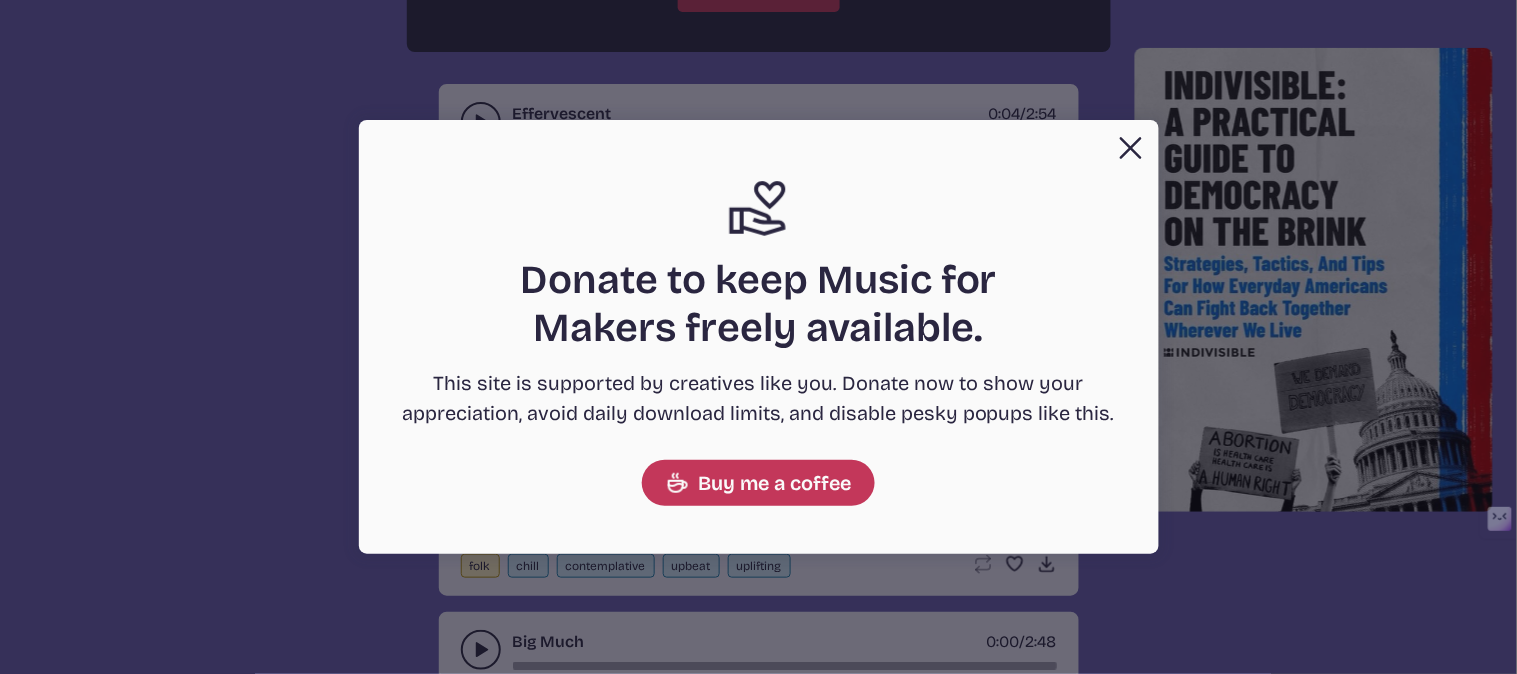 click on "Close" at bounding box center [1131, 148] 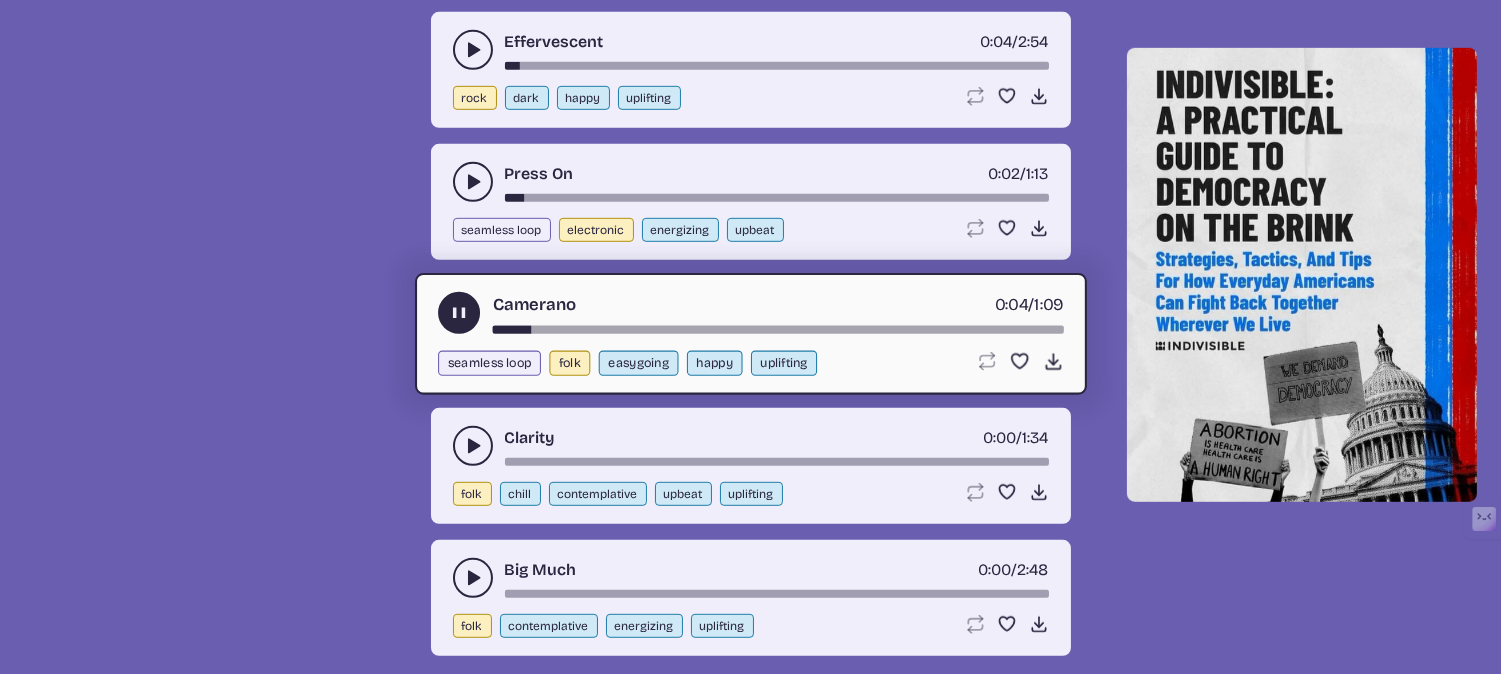 scroll, scrollTop: 2161, scrollLeft: 0, axis: vertical 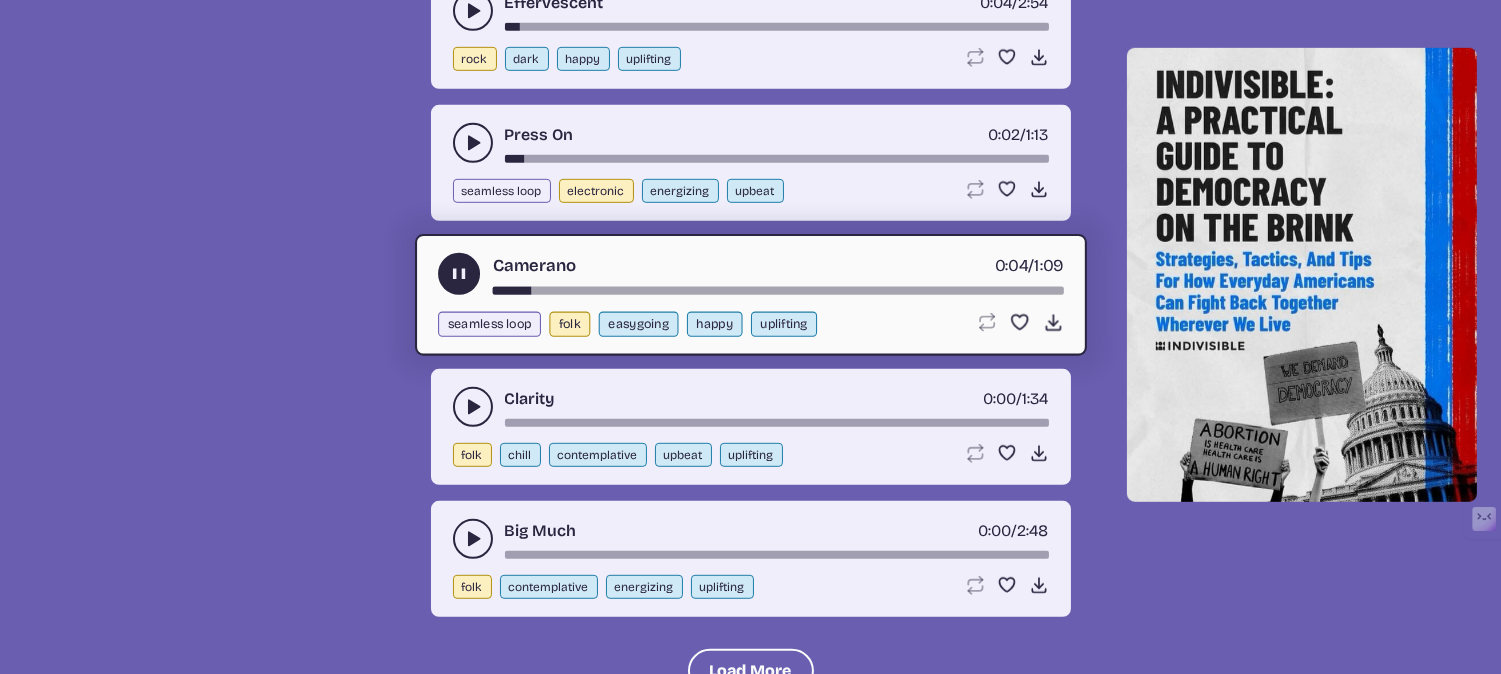 click 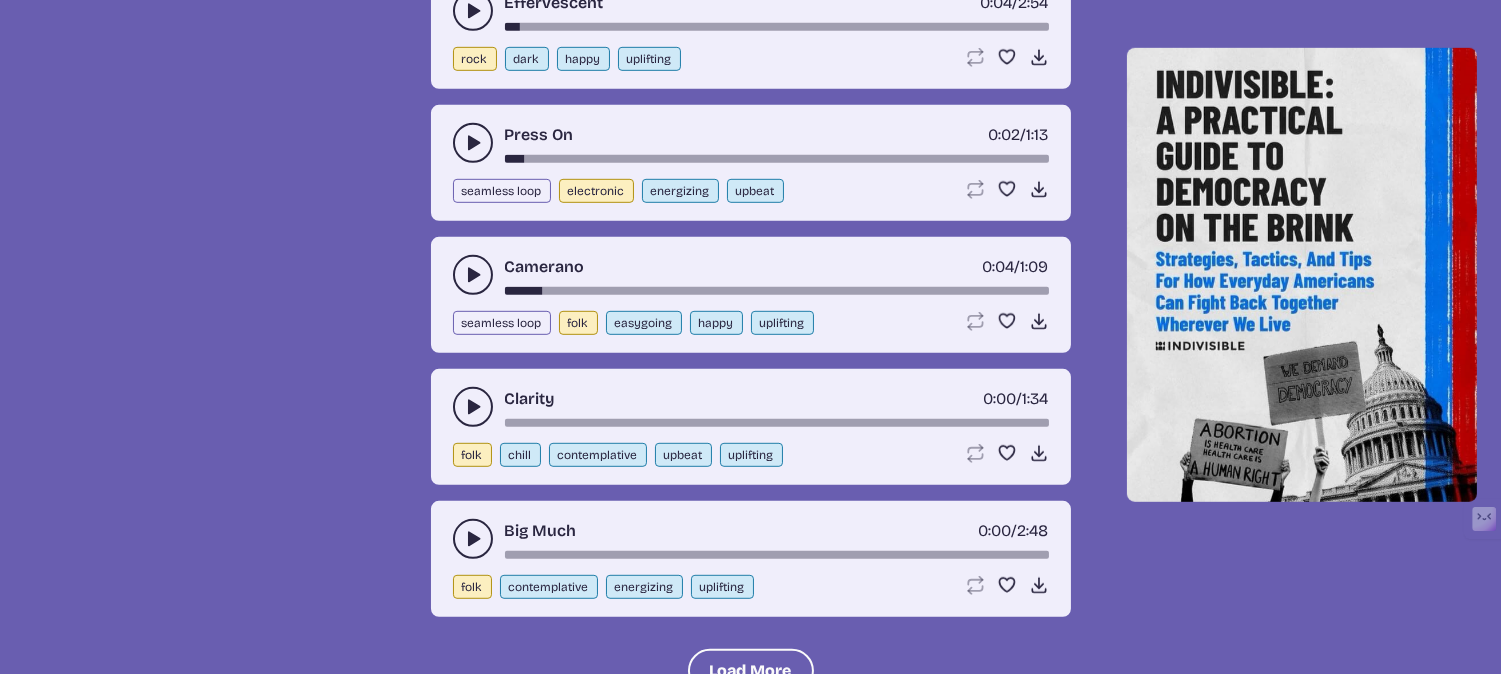 click at bounding box center (473, 407) 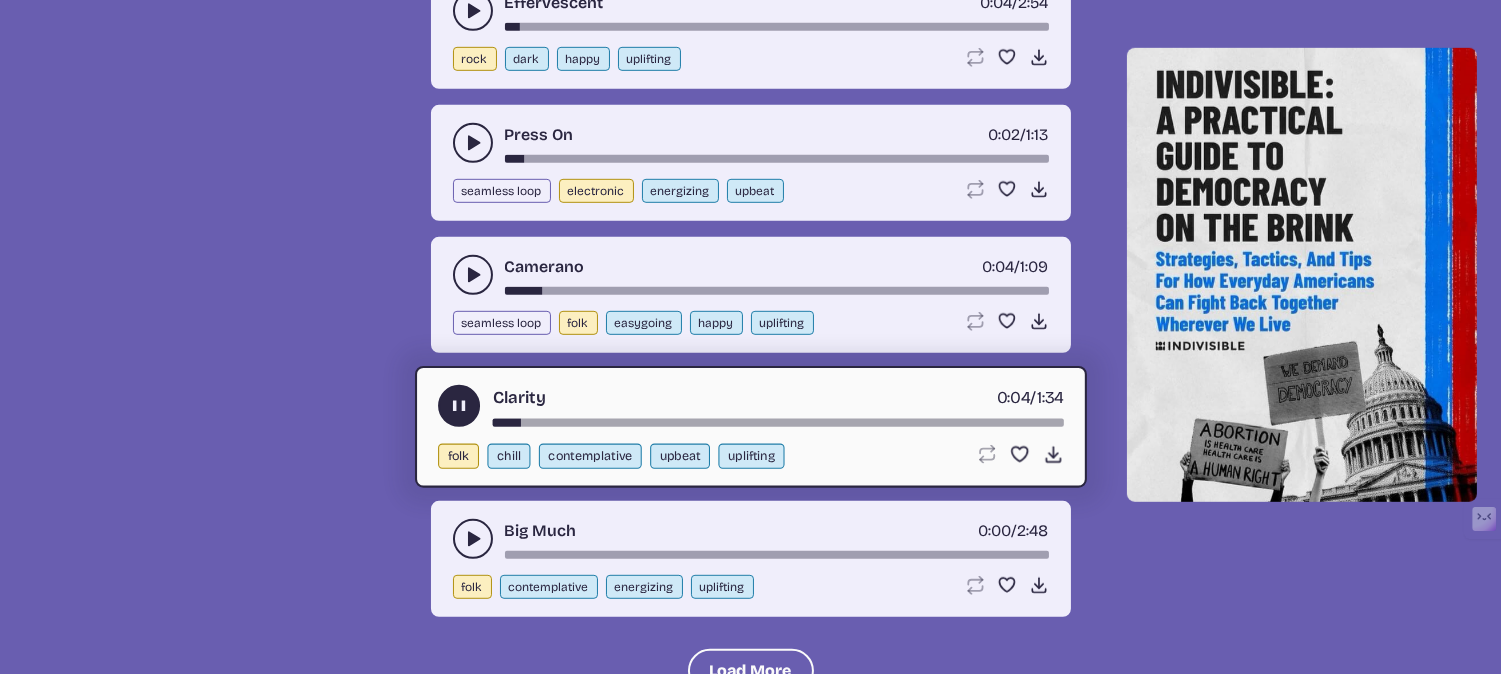 click on "chill" at bounding box center [508, 456] 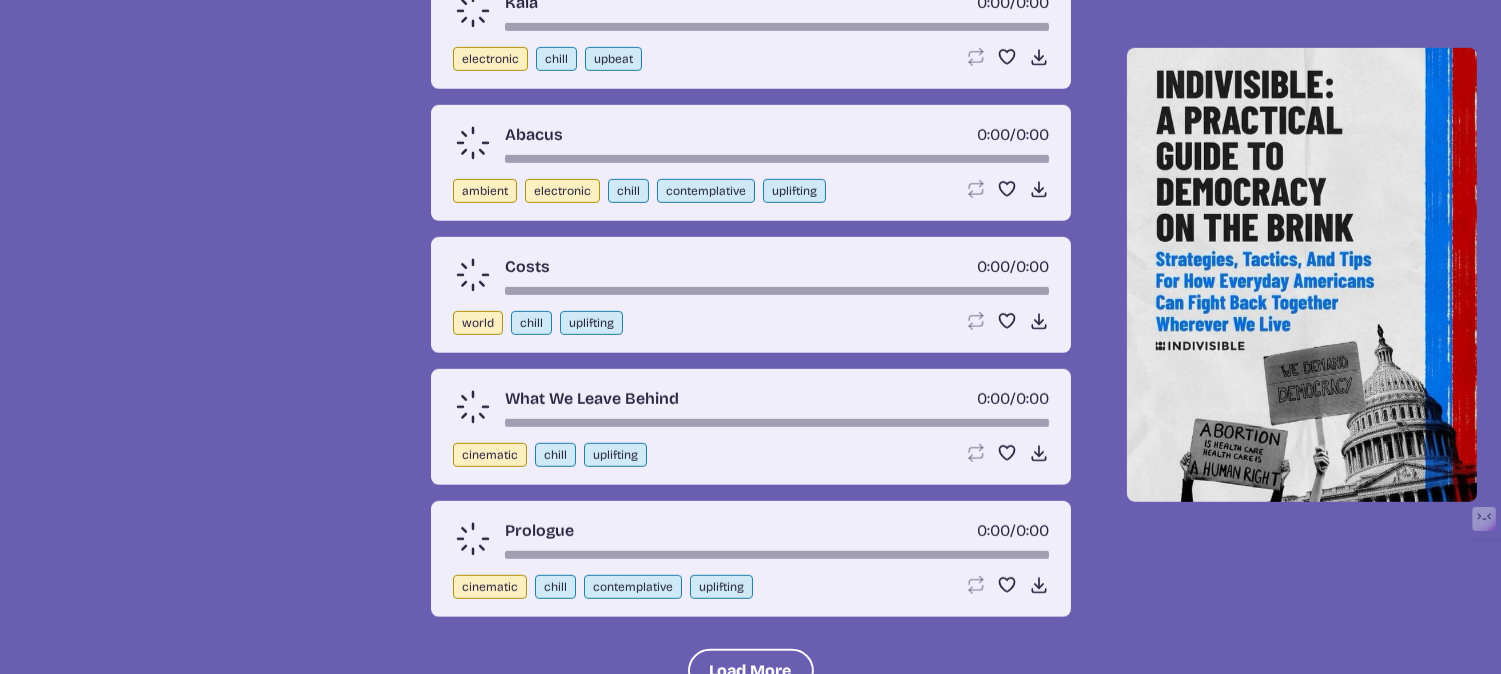 scroll, scrollTop: 716, scrollLeft: 0, axis: vertical 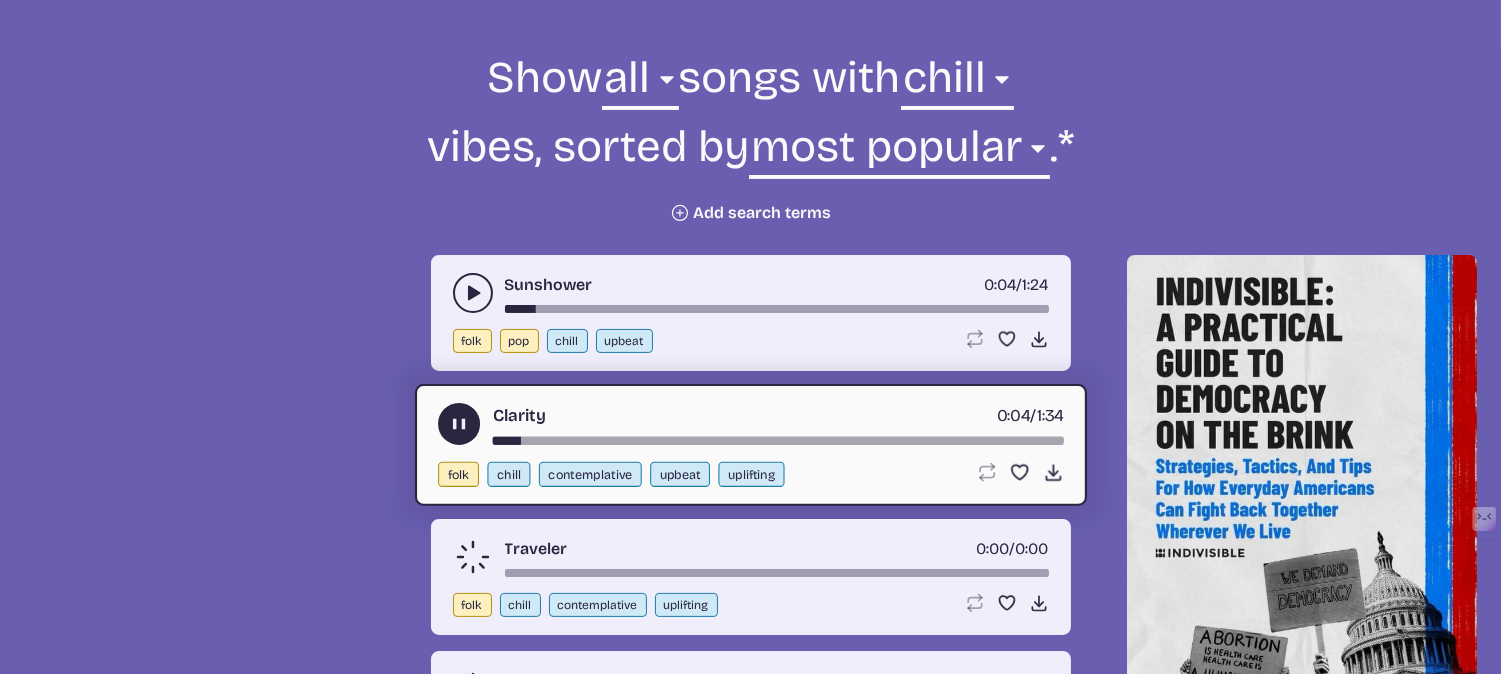 click on "chill" at bounding box center [567, 341] 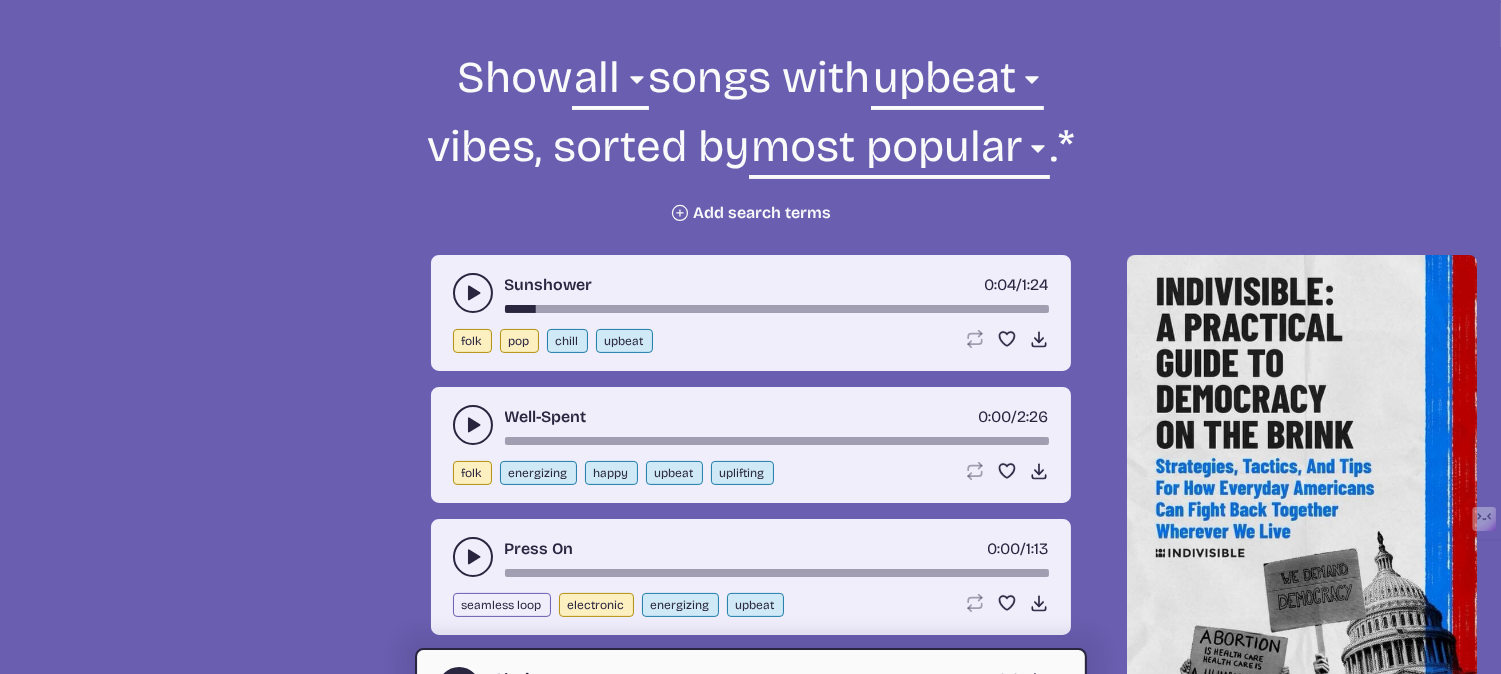 drag, startPoint x: 626, startPoint y: 343, endPoint x: 531, endPoint y: 410, distance: 116.24973 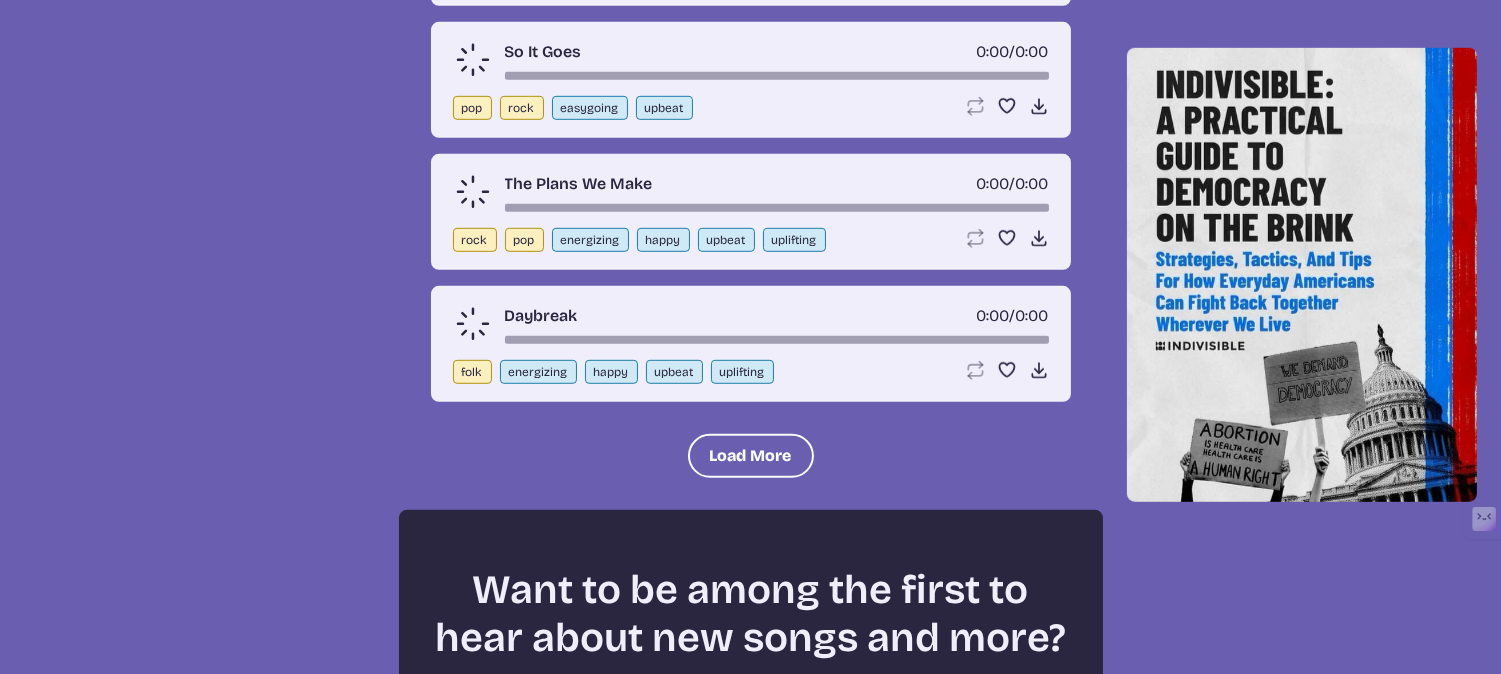 scroll, scrollTop: 2383, scrollLeft: 0, axis: vertical 